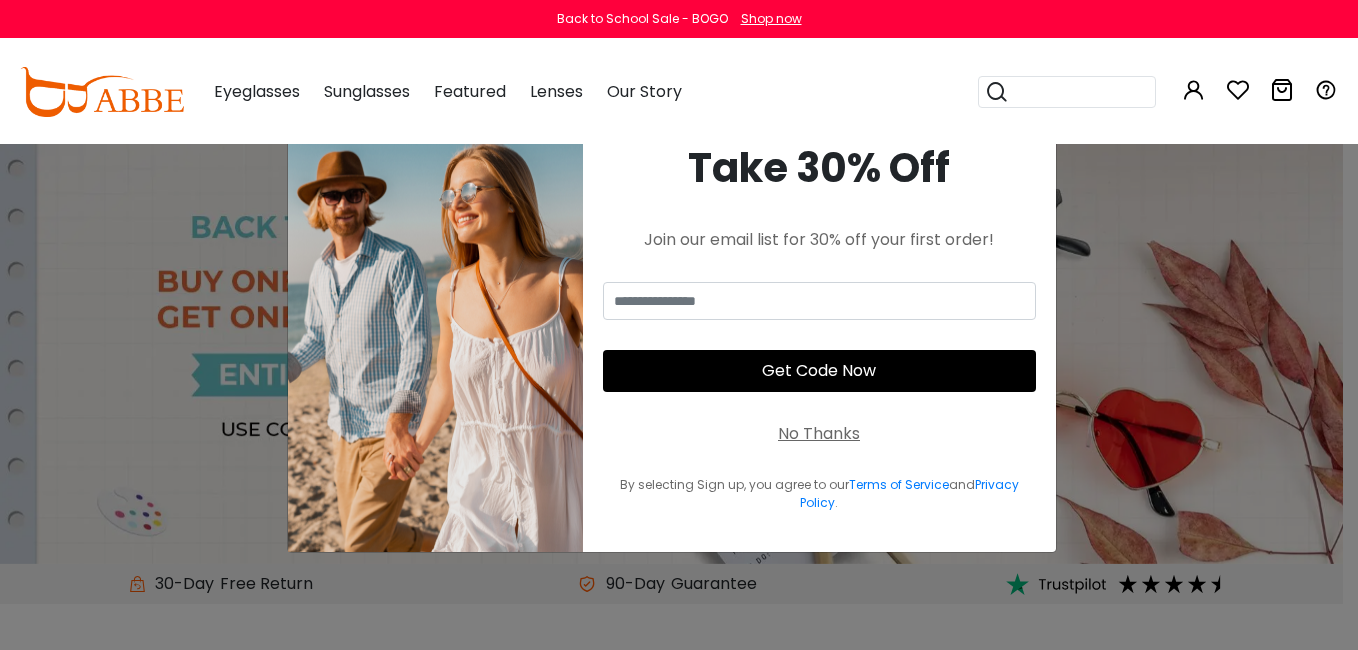 scroll, scrollTop: 0, scrollLeft: 0, axis: both 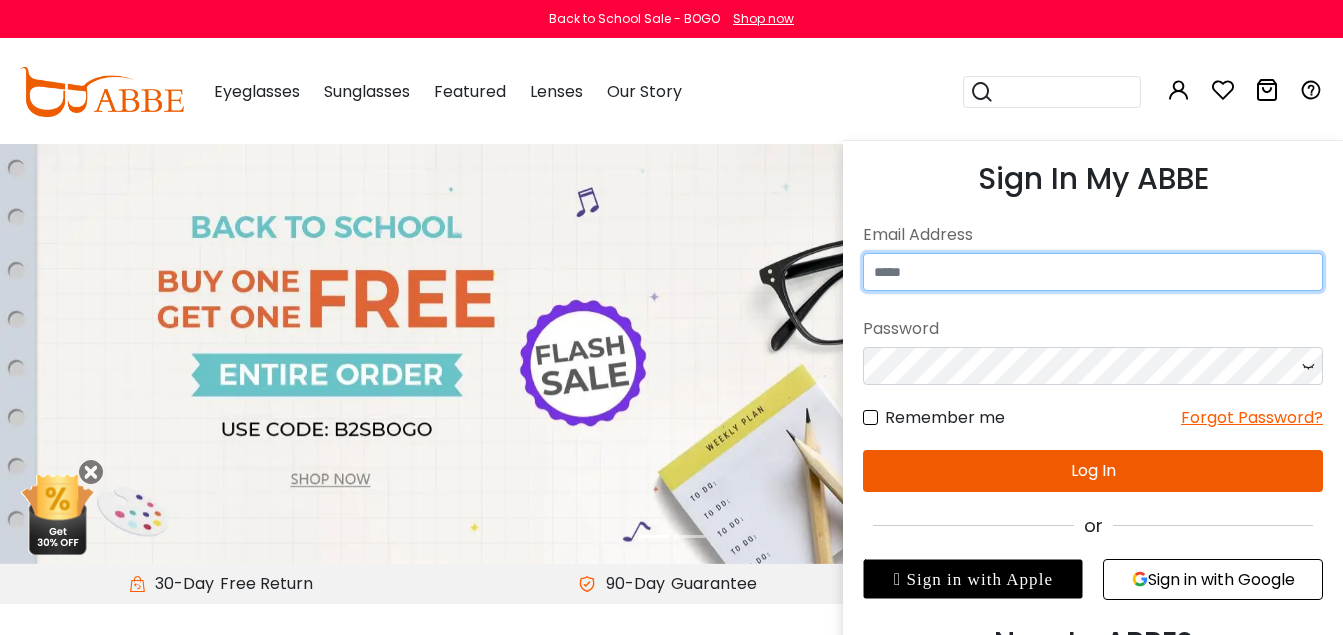 click at bounding box center (1093, 272) 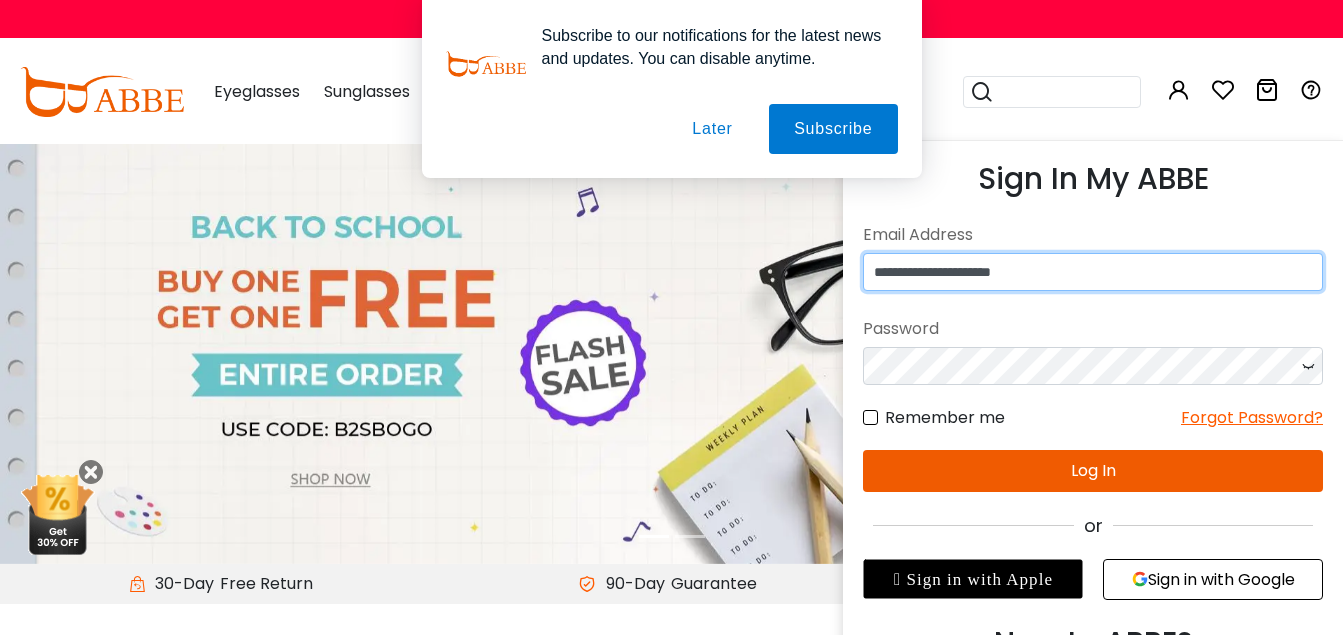 type on "**********" 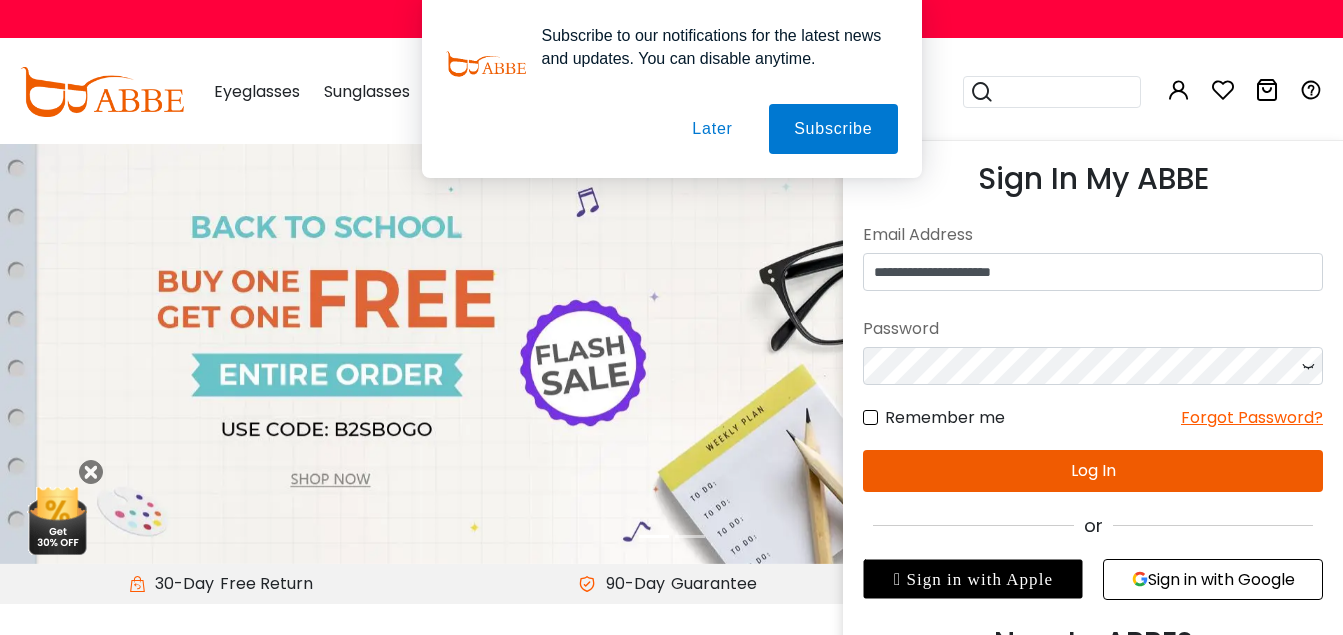 click on "Log In" at bounding box center [1093, 471] 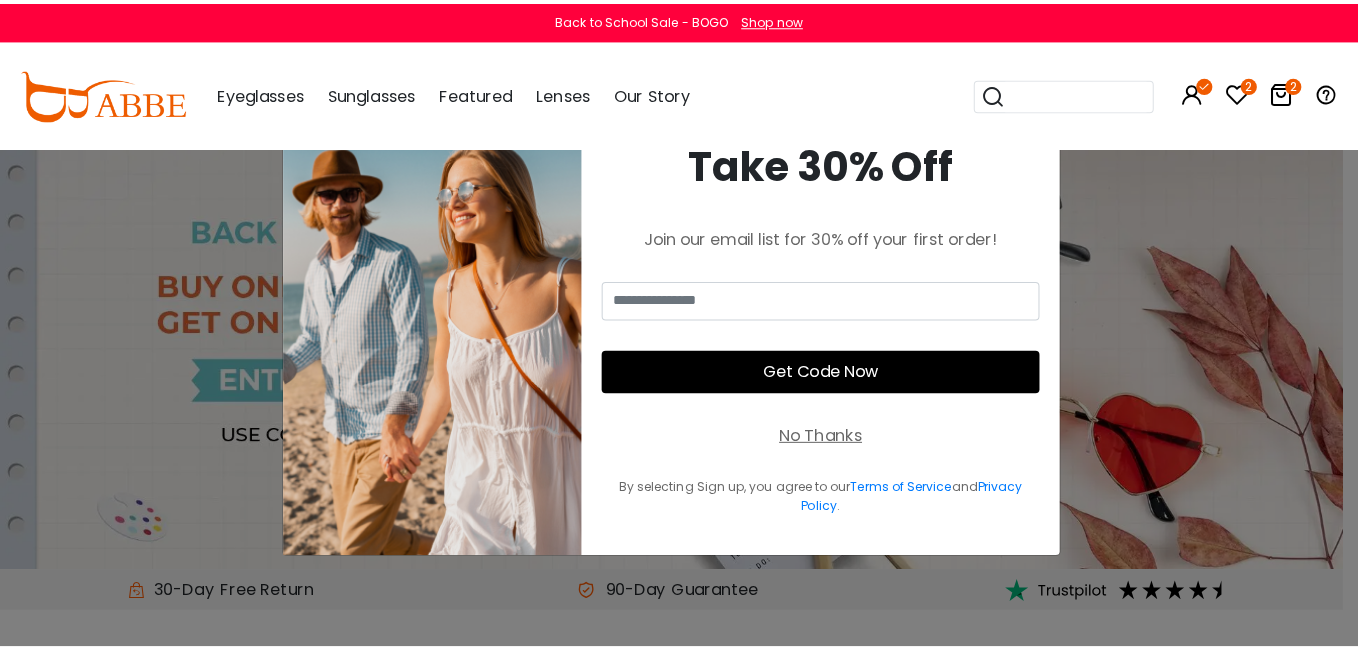 scroll, scrollTop: 0, scrollLeft: 0, axis: both 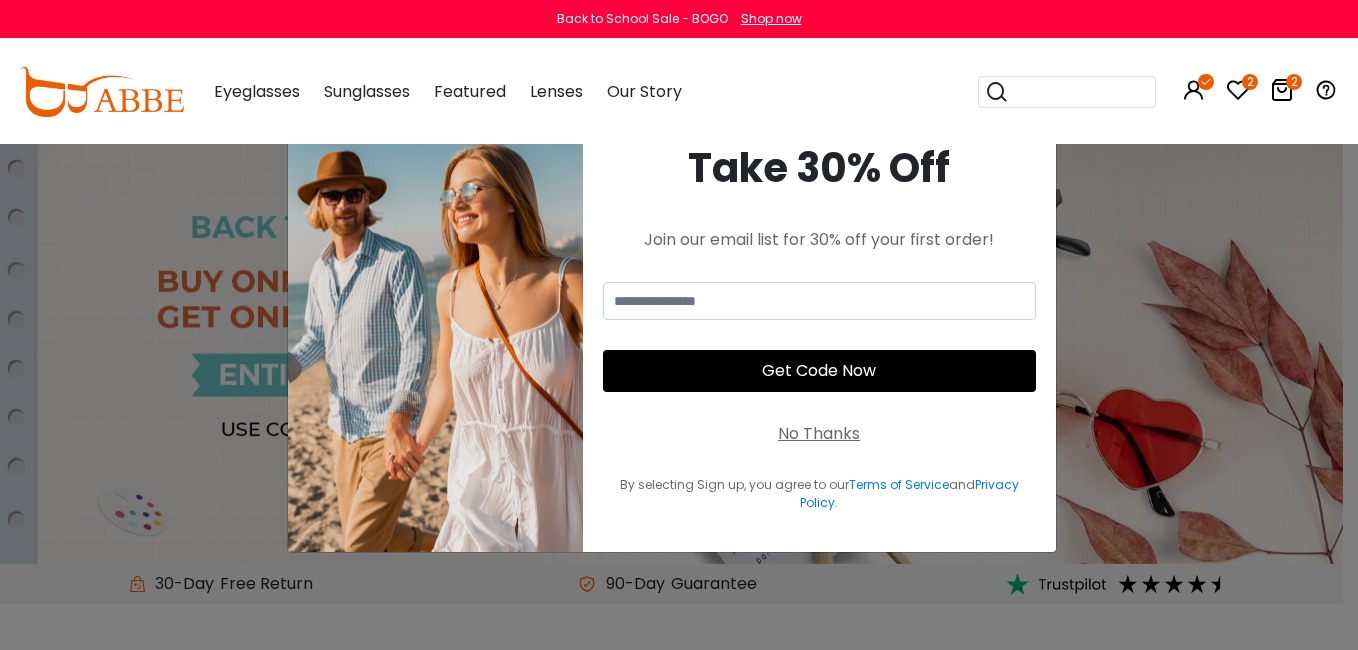 click on "No Thanks" at bounding box center (819, 434) 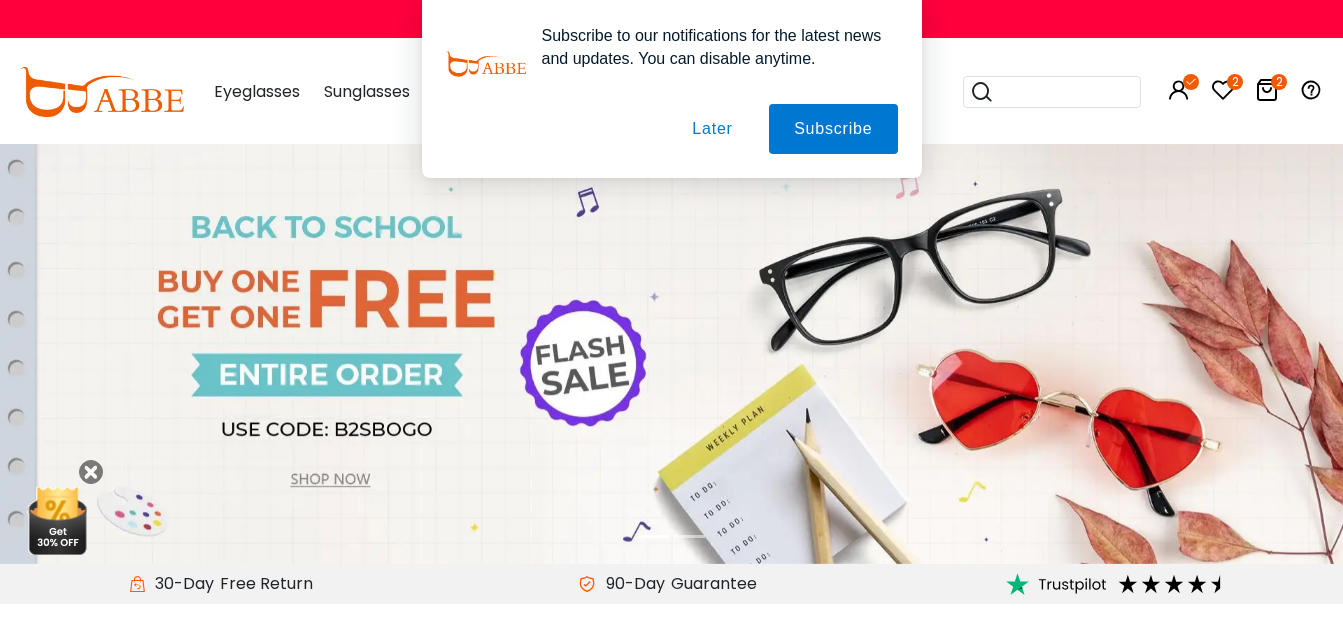 click on "Subscribe to our notifications for the latest news and updates. You can disable anytime. Subscribe Later" at bounding box center [671, 89] 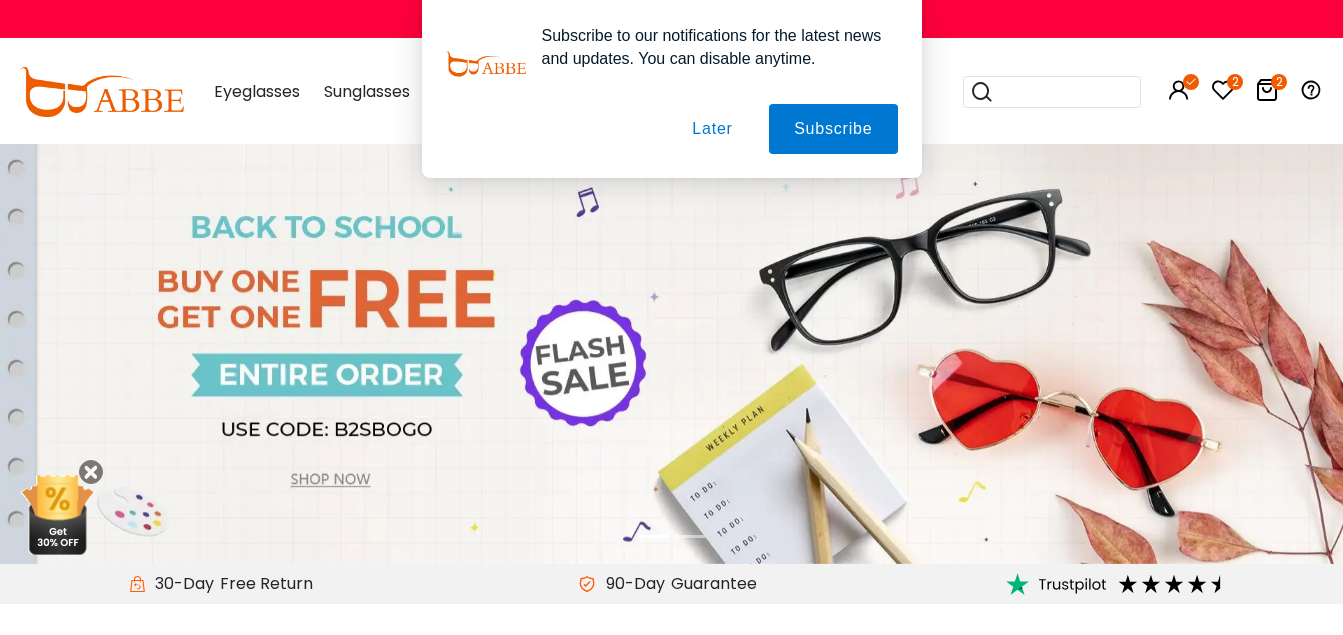 click on "Later" at bounding box center (712, 129) 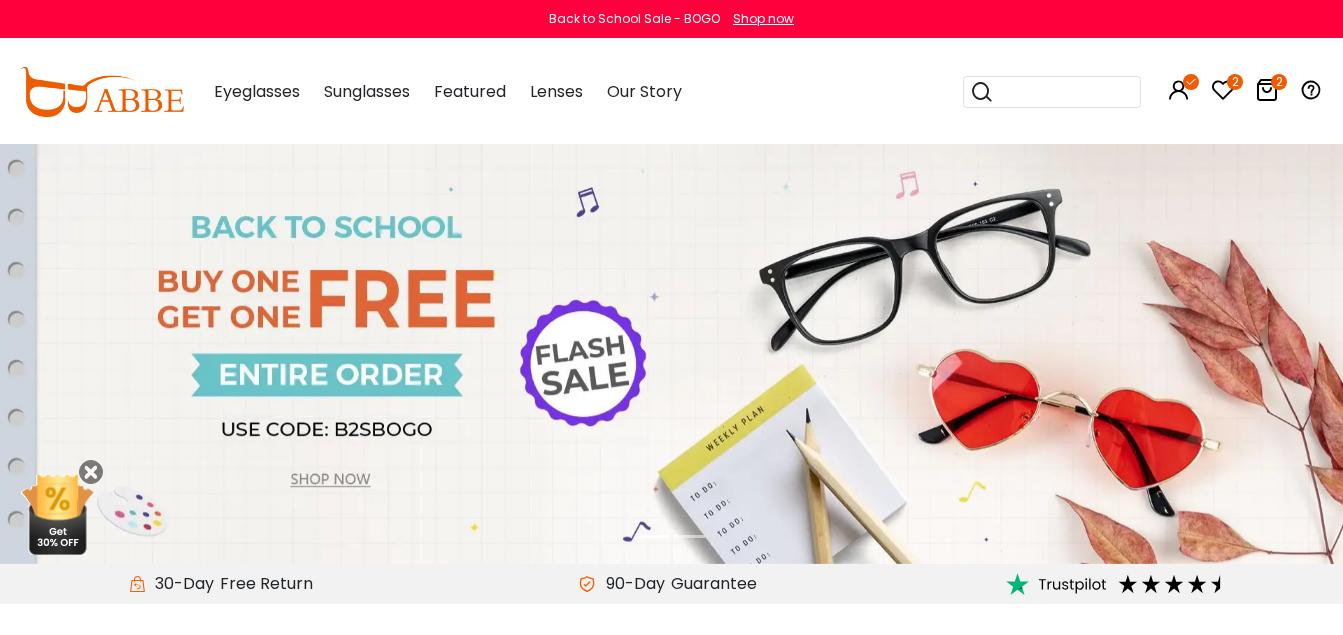 click at bounding box center (1267, 90) 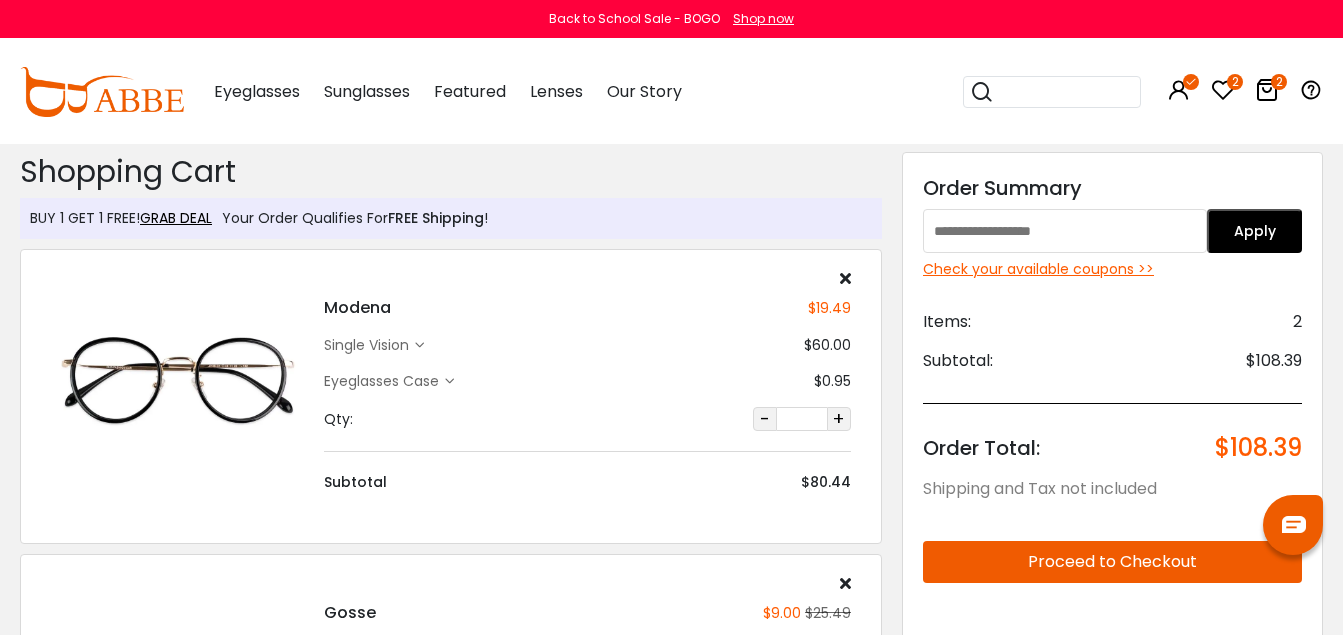 scroll, scrollTop: 0, scrollLeft: 0, axis: both 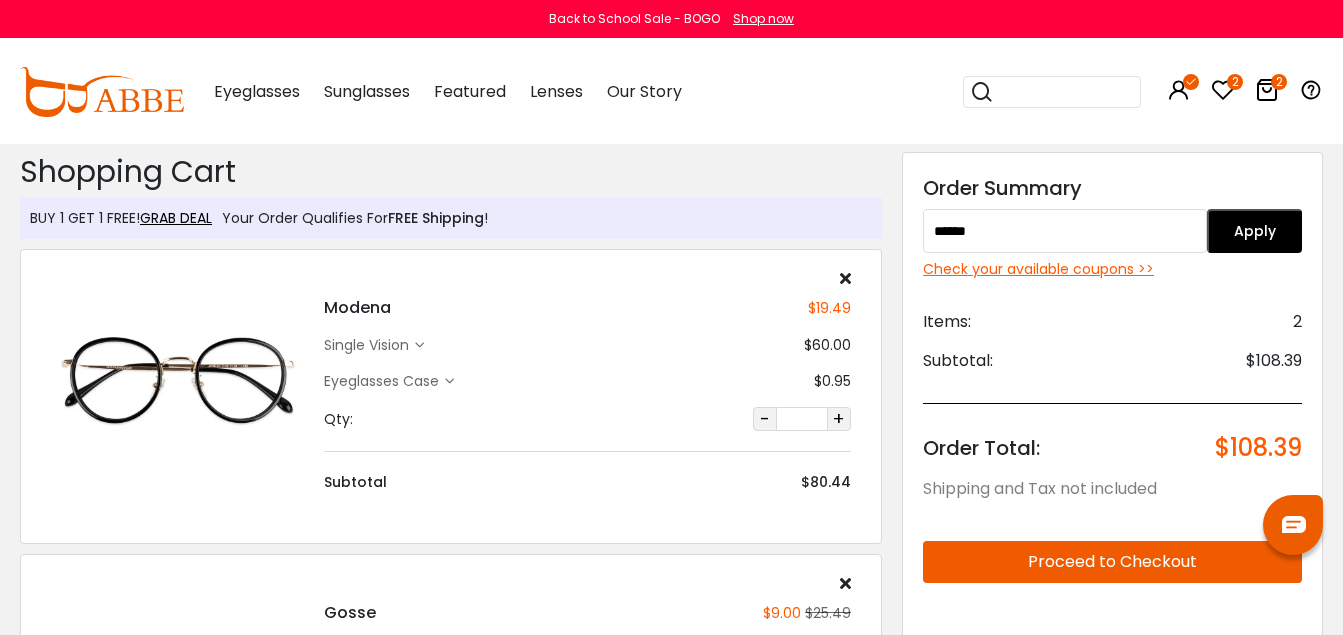 type on "******" 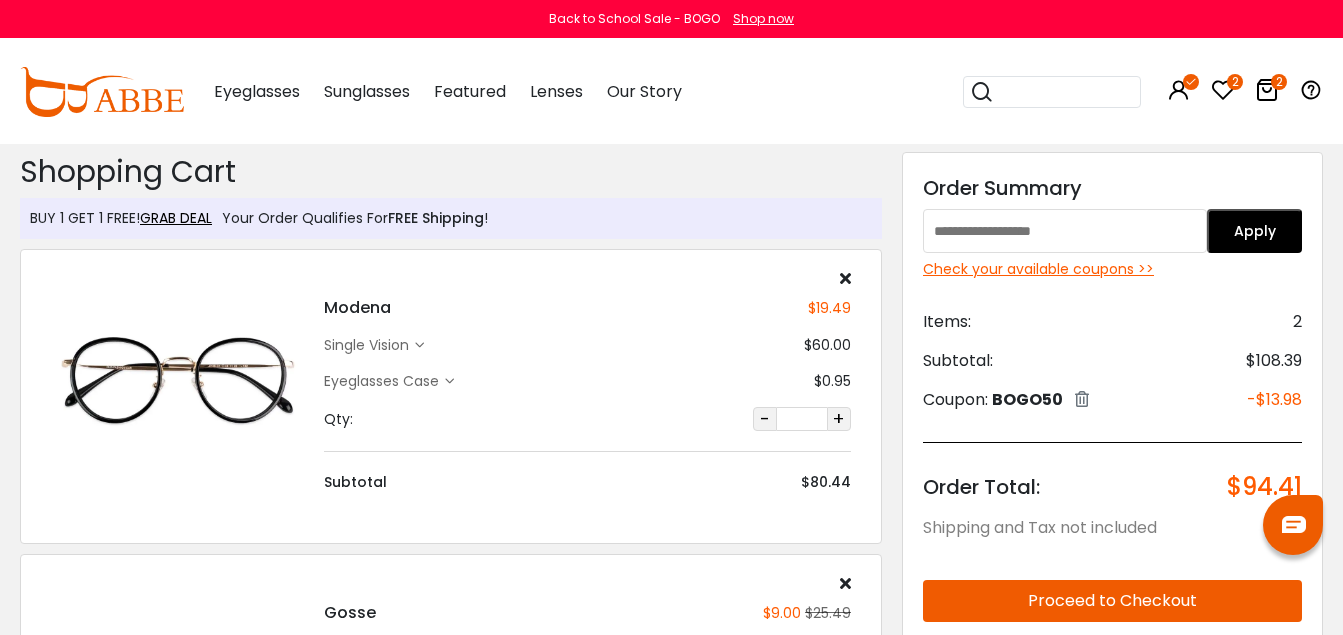 scroll, scrollTop: 0, scrollLeft: 0, axis: both 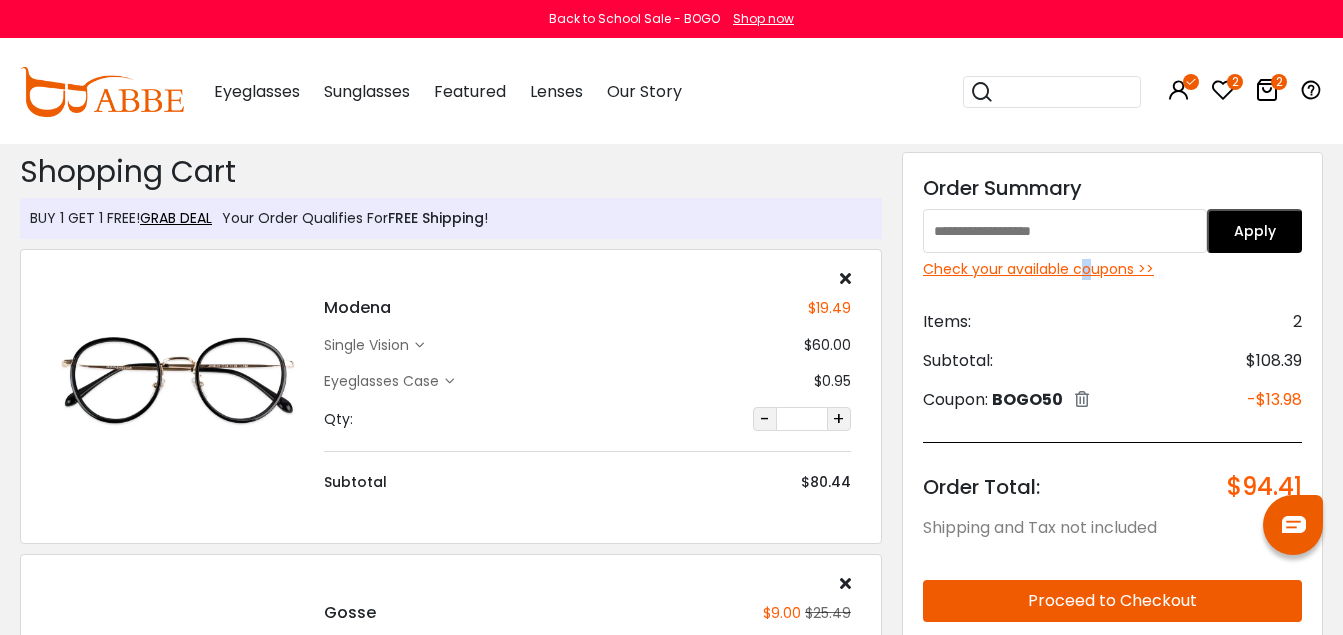 click on "Check your available coupons >>" at bounding box center [1112, 269] 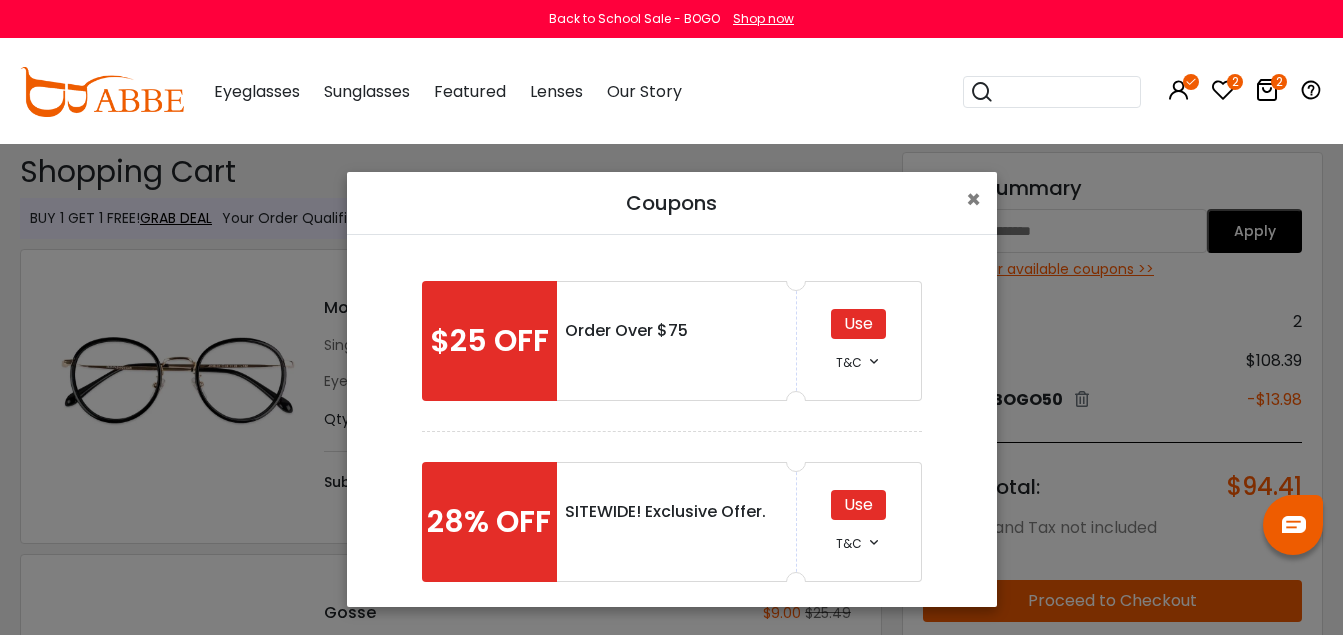 click on "Use" at bounding box center (858, 324) 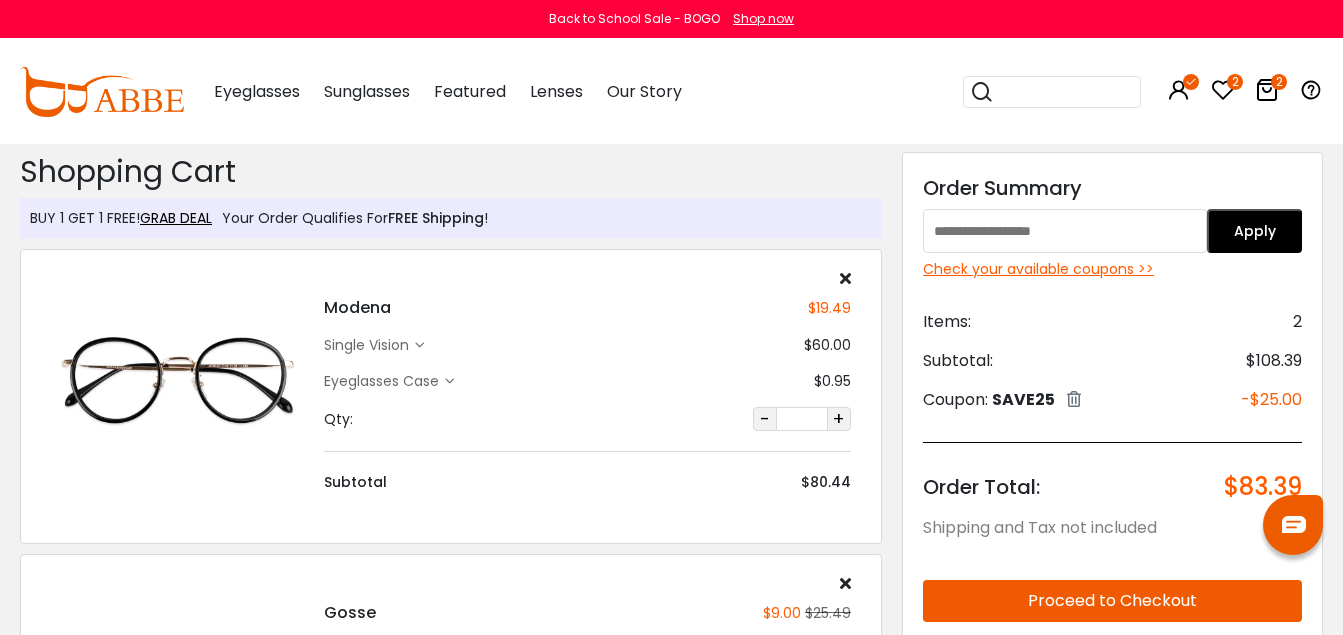 scroll, scrollTop: 0, scrollLeft: 0, axis: both 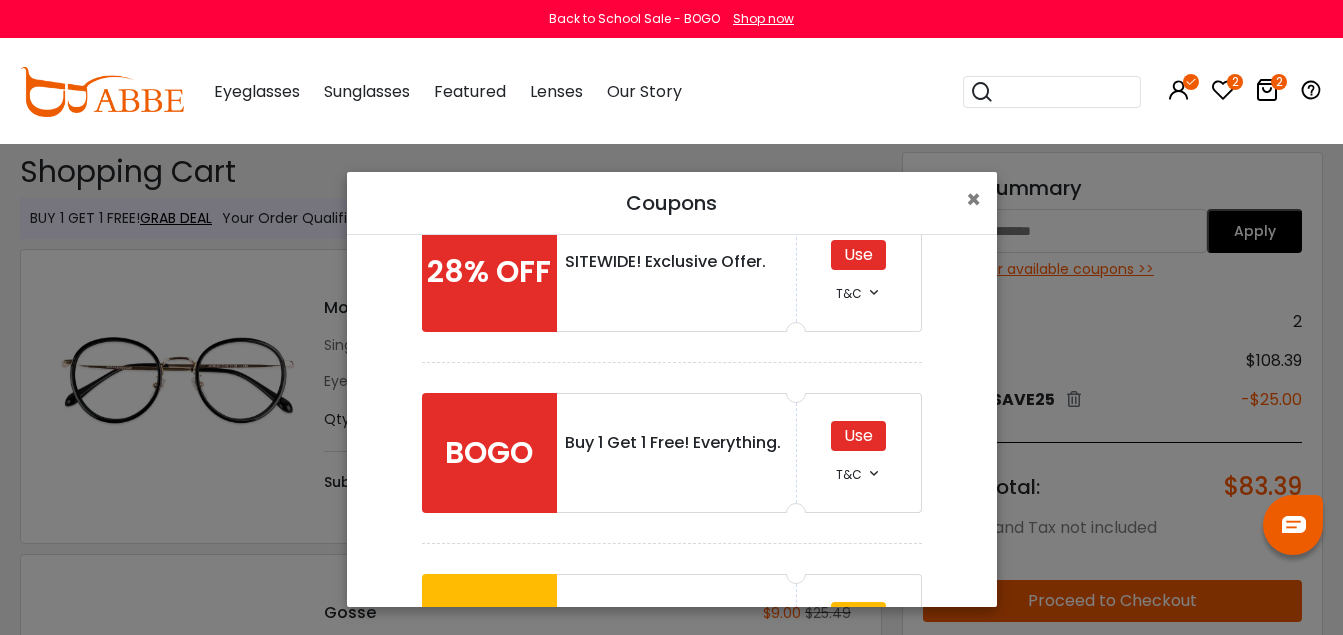 click on "Use" at bounding box center [858, 255] 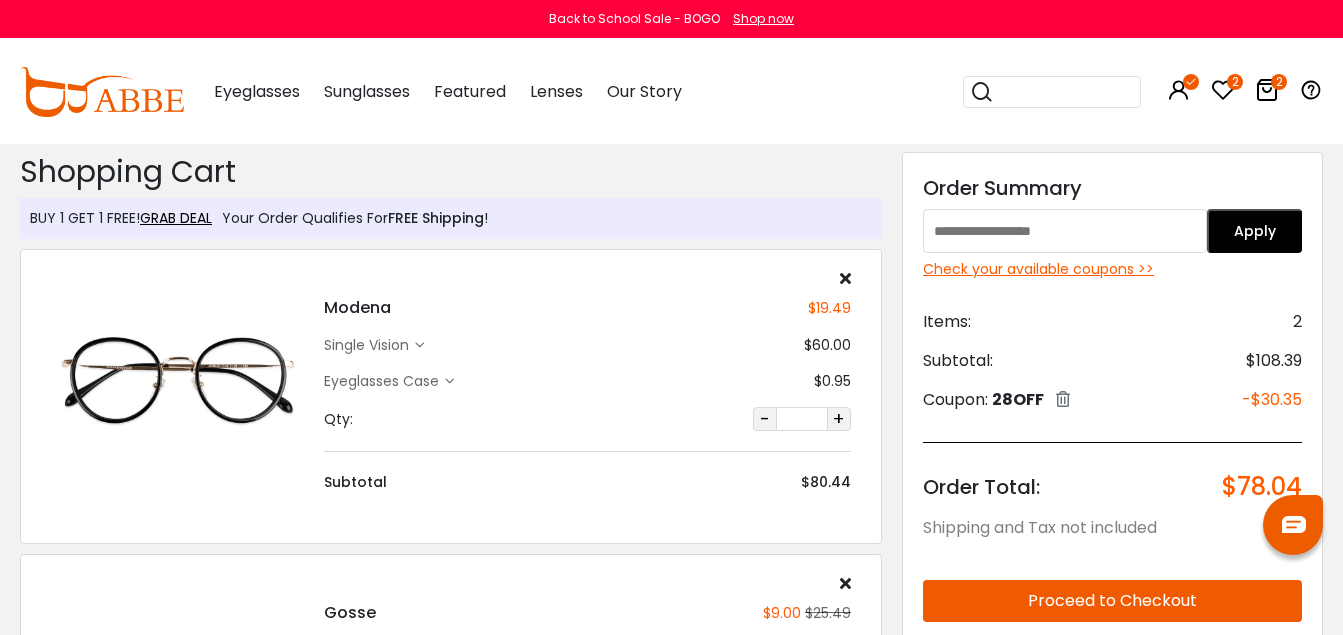scroll, scrollTop: 0, scrollLeft: 0, axis: both 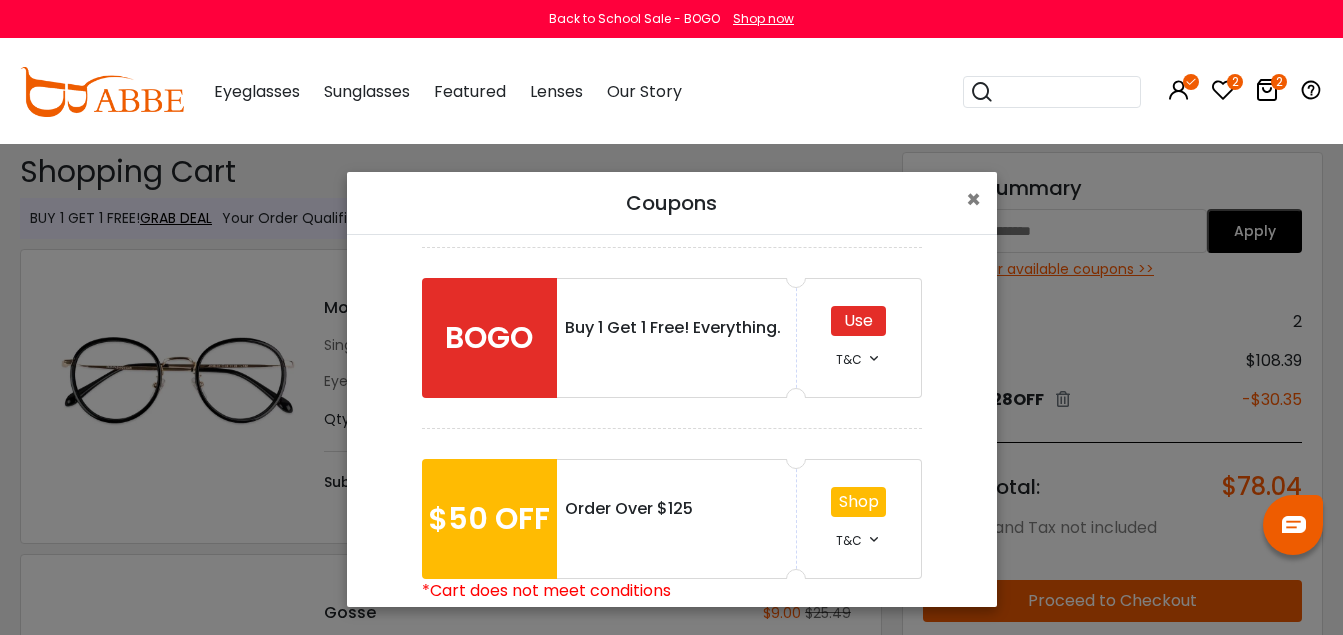click on "Use" at bounding box center [858, 321] 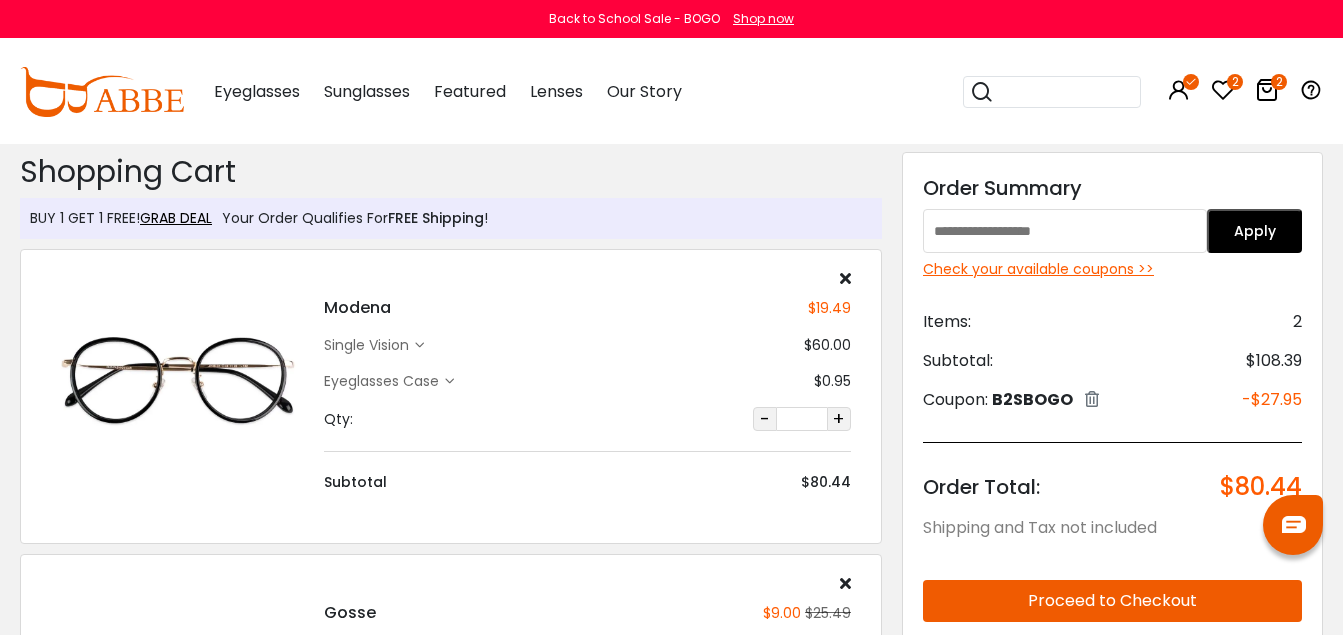 click on "Check your available coupons >>" at bounding box center (1112, 269) 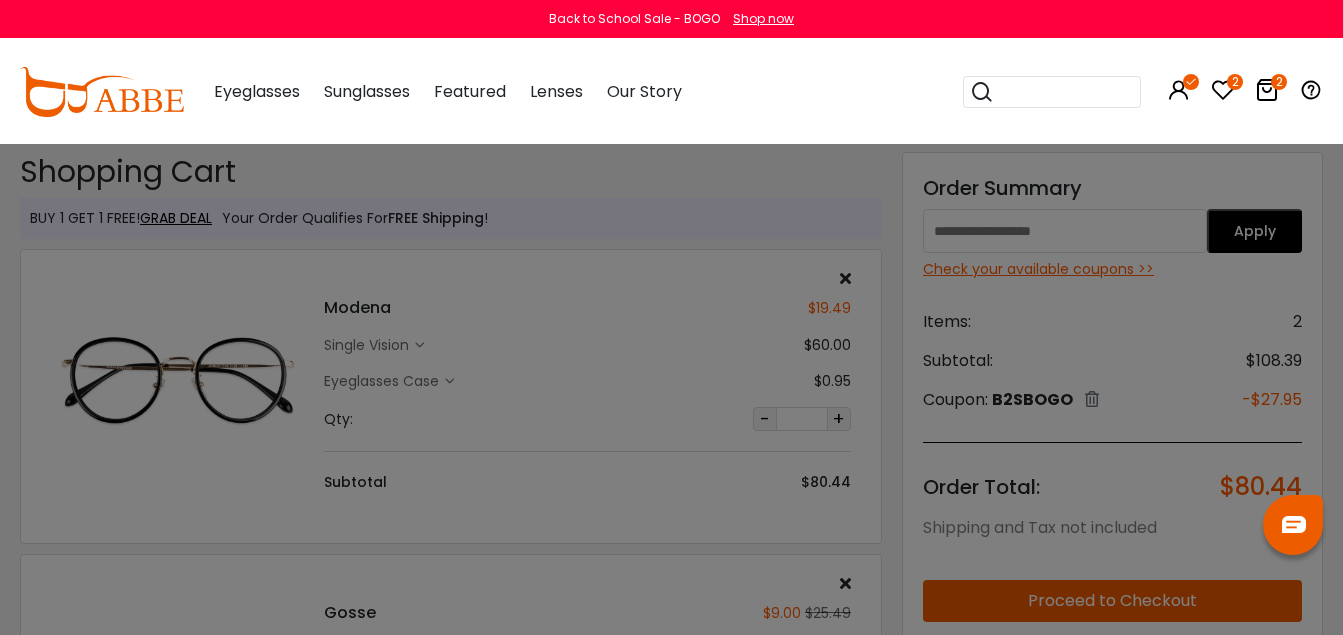 scroll, scrollTop: 0, scrollLeft: 0, axis: both 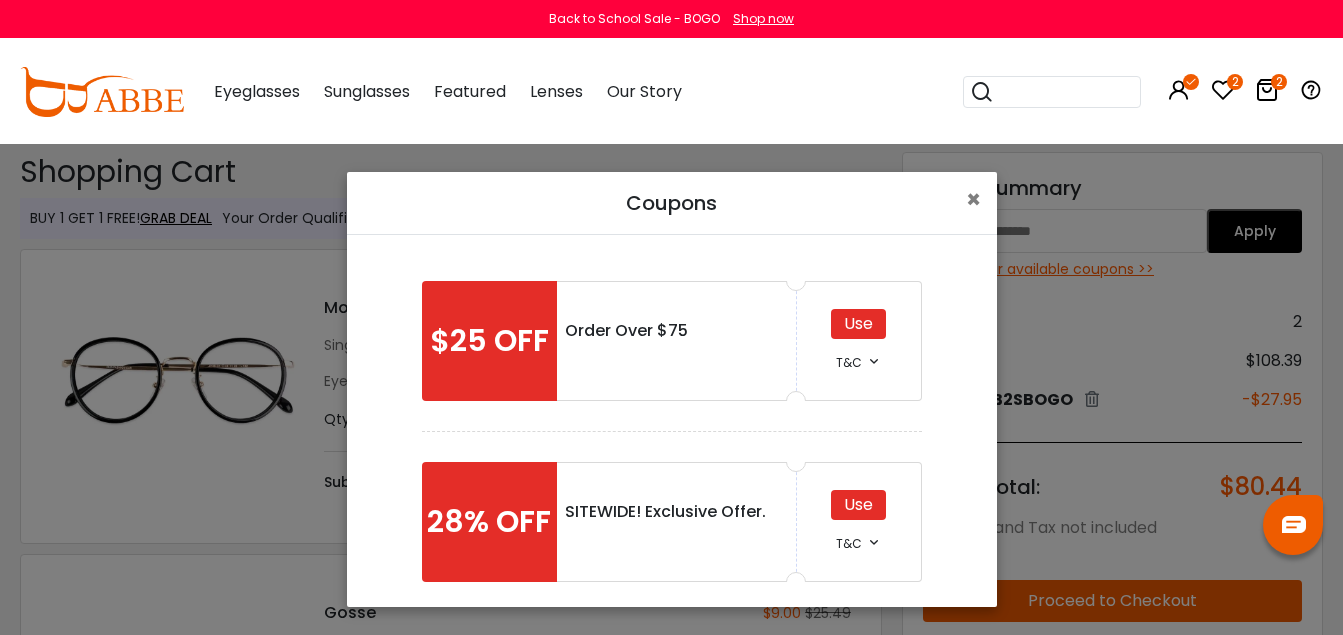 drag, startPoint x: 838, startPoint y: 510, endPoint x: 830, endPoint y: 521, distance: 13.601471 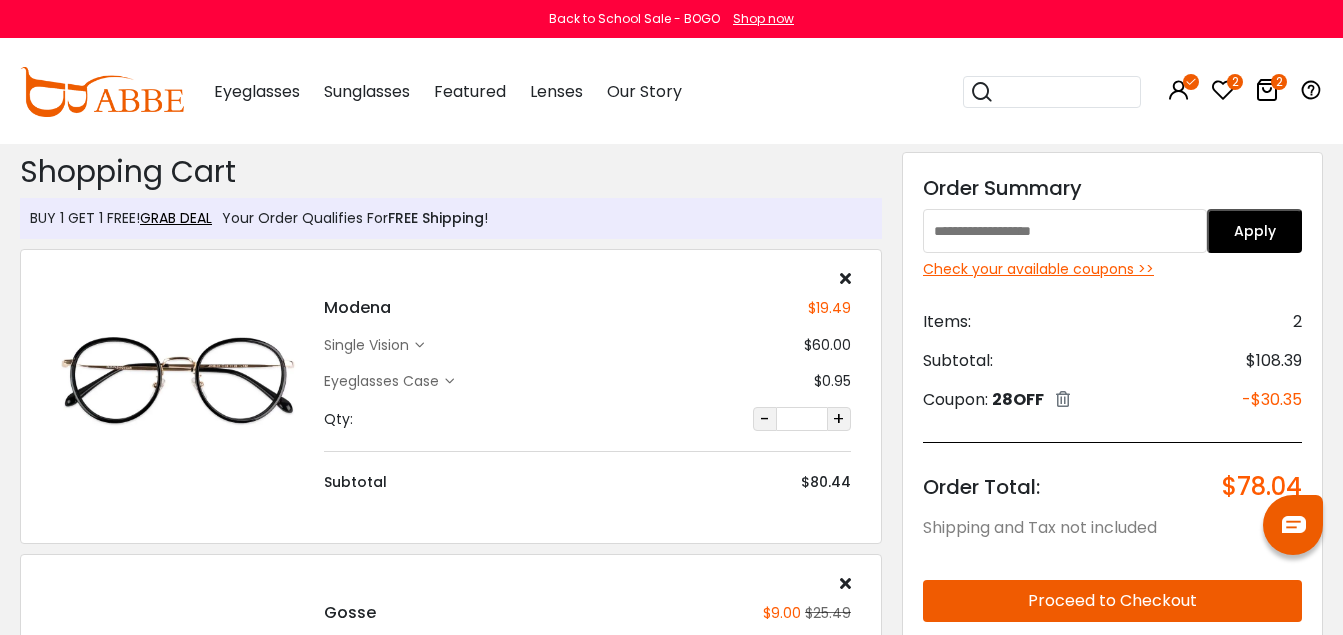 scroll, scrollTop: 0, scrollLeft: 0, axis: both 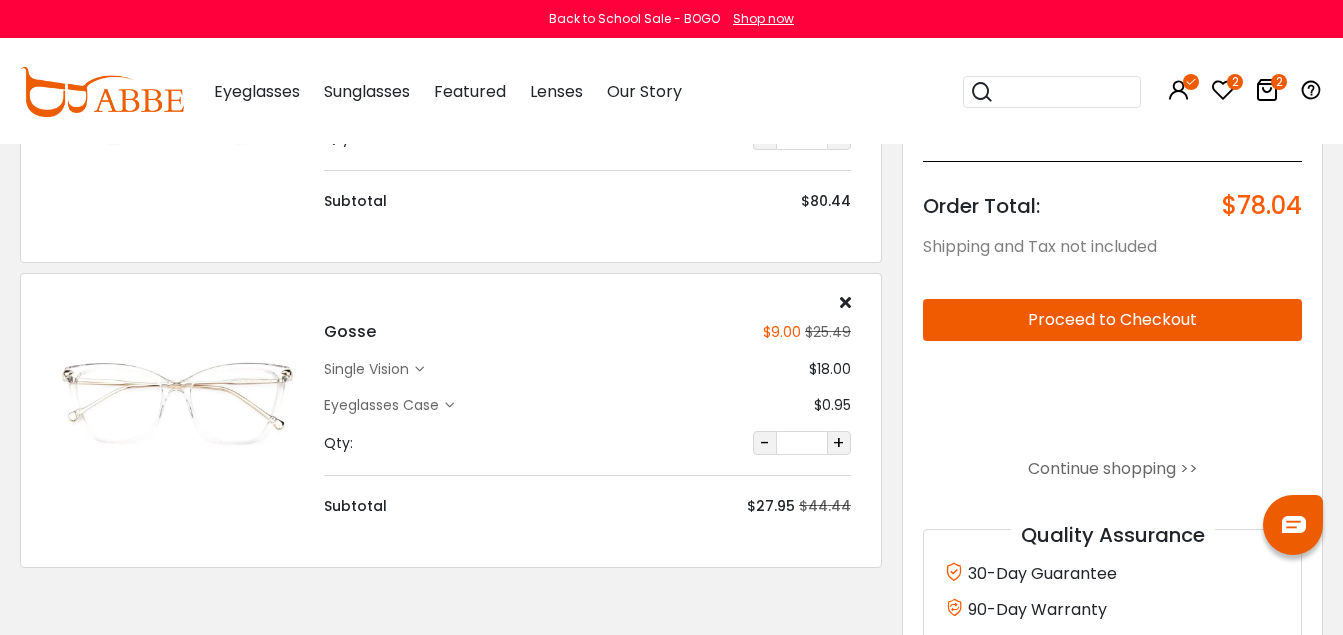 click on "Proceed to Checkout" at bounding box center (1112, 320) 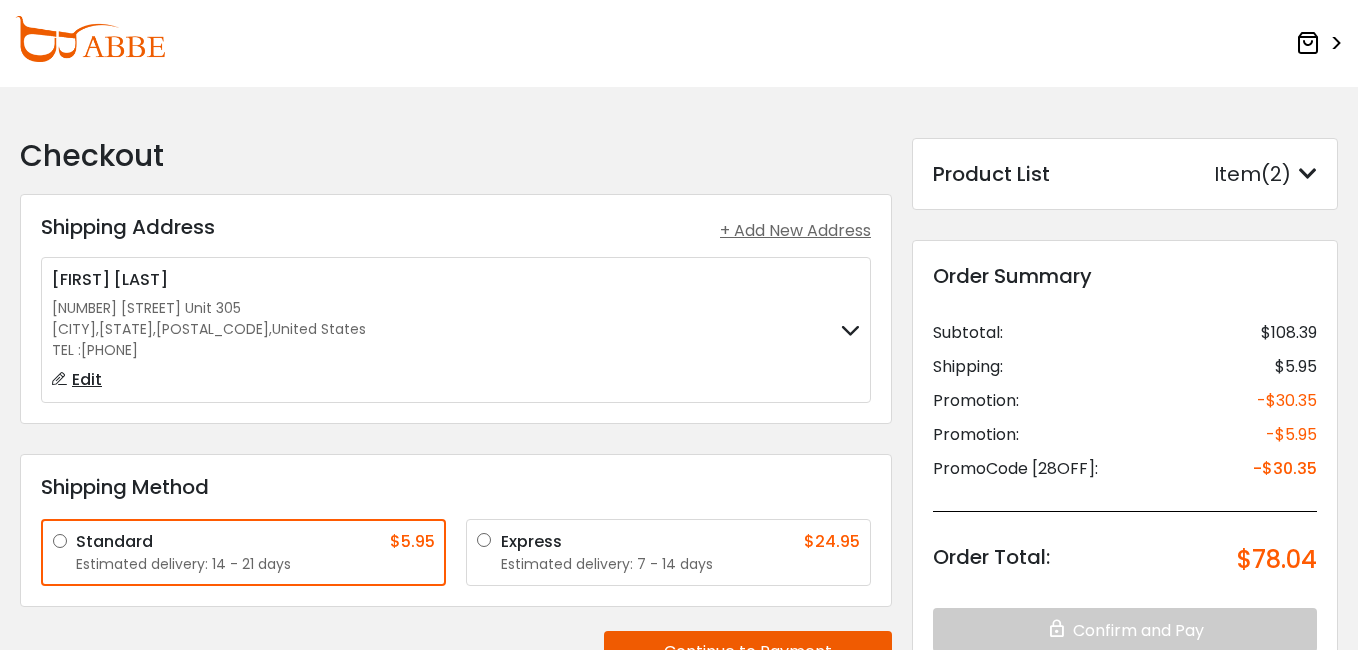 scroll, scrollTop: 0, scrollLeft: 0, axis: both 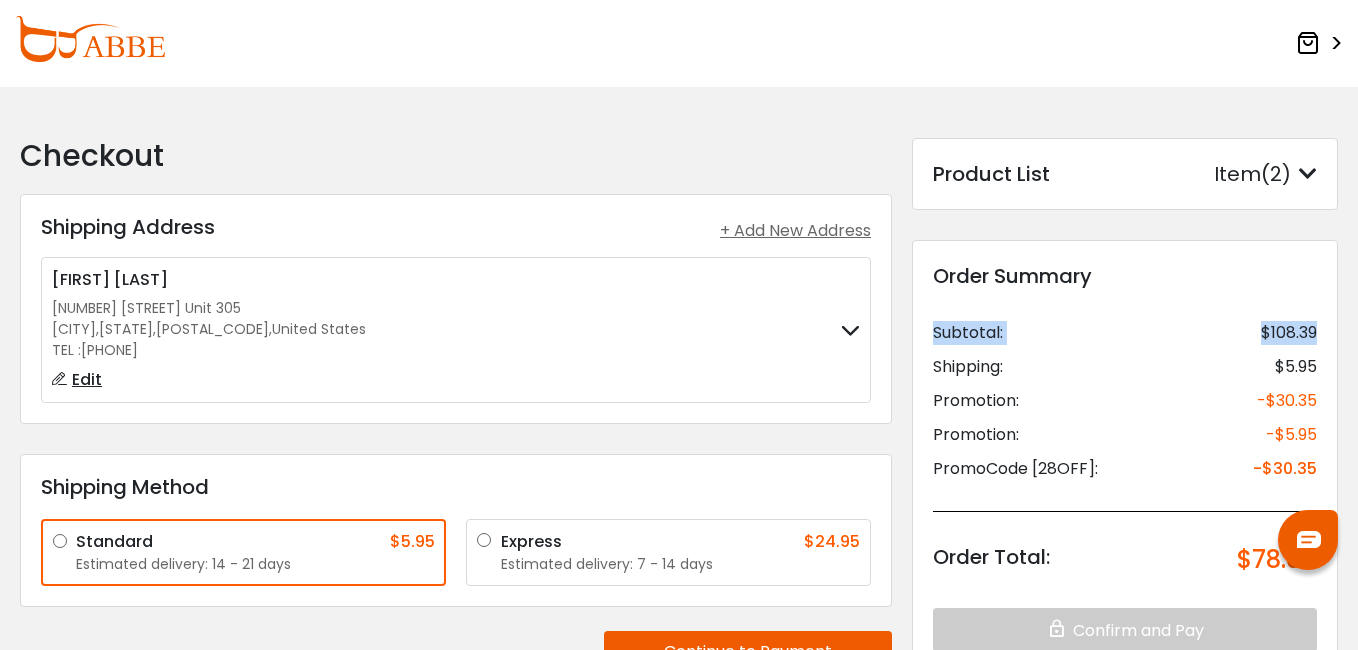 drag, startPoint x: 1351, startPoint y: 226, endPoint x: 1357, endPoint y: 322, distance: 96.18732 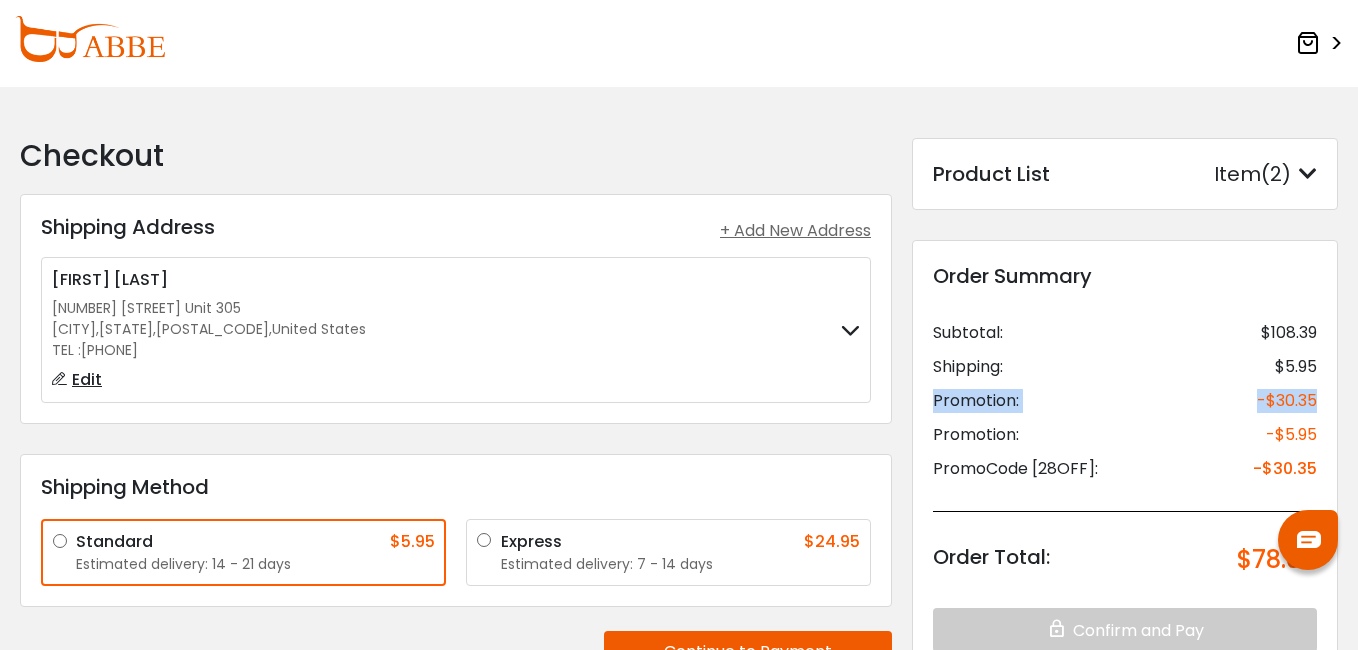 drag, startPoint x: 1357, startPoint y: 322, endPoint x: 1358, endPoint y: 415, distance: 93.00538 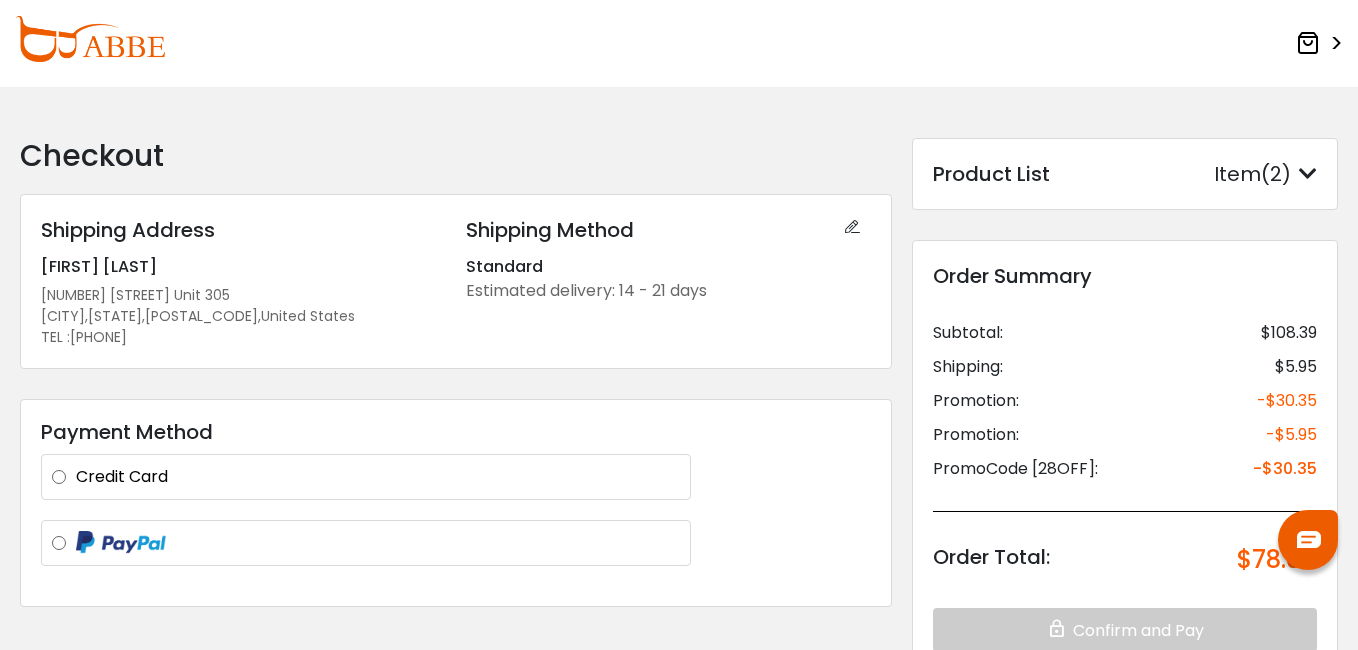 click on "Credit Card" at bounding box center (378, 477) 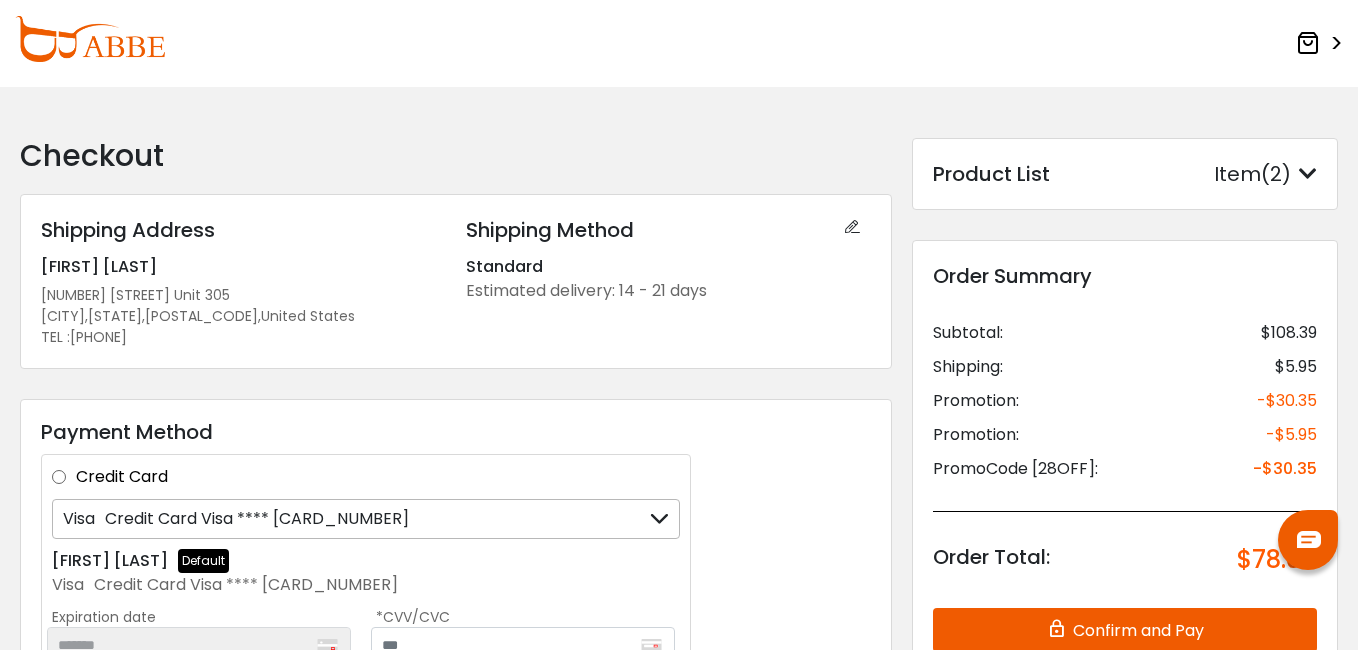 click on "Confirm and Pay" at bounding box center (1125, 630) 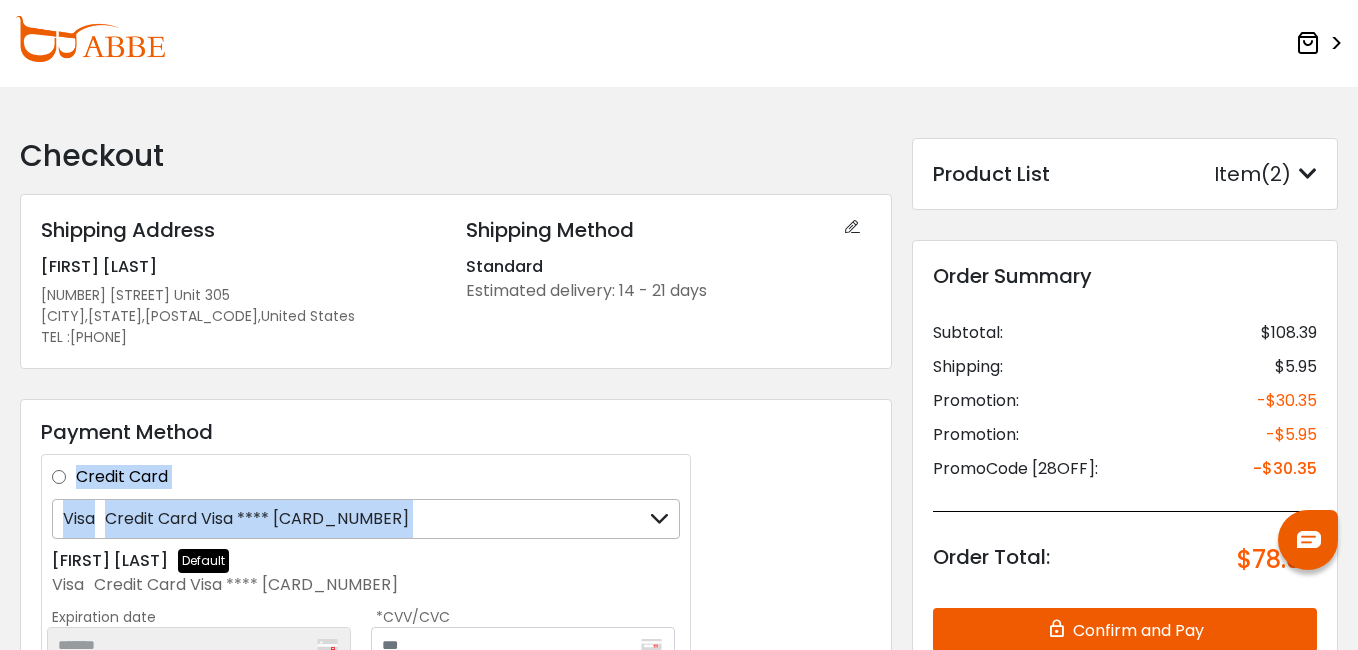 drag, startPoint x: 894, startPoint y: 430, endPoint x: 894, endPoint y: 497, distance: 67 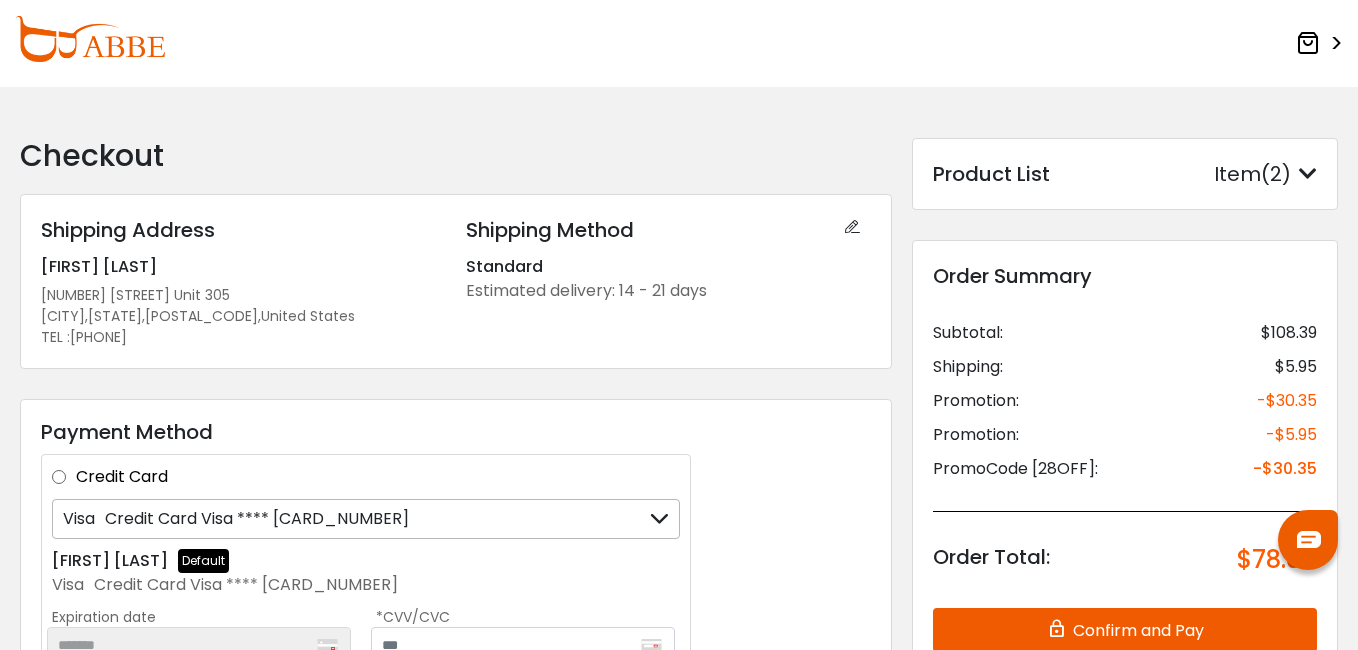 drag, startPoint x: 903, startPoint y: 589, endPoint x: 903, endPoint y: 607, distance: 18 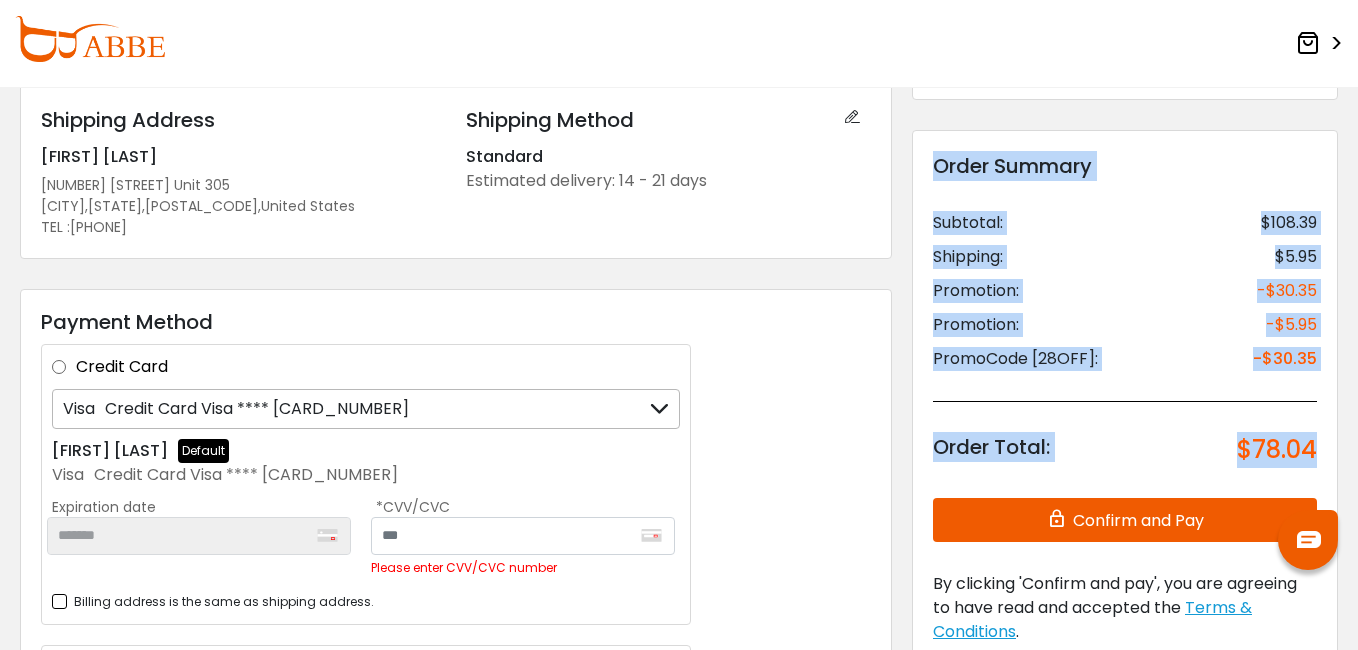drag, startPoint x: 903, startPoint y: 614, endPoint x: 901, endPoint y: 641, distance: 27.073973 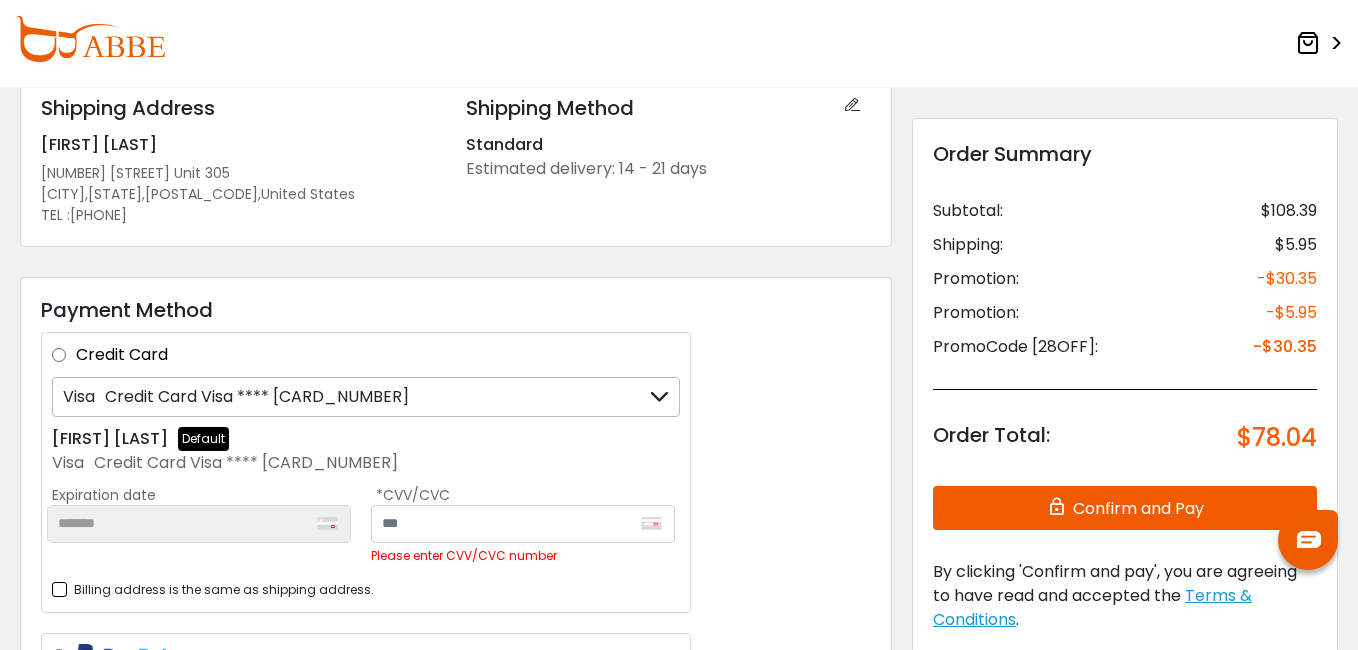 drag, startPoint x: 901, startPoint y: 641, endPoint x: 900, endPoint y: 617, distance: 24.020824 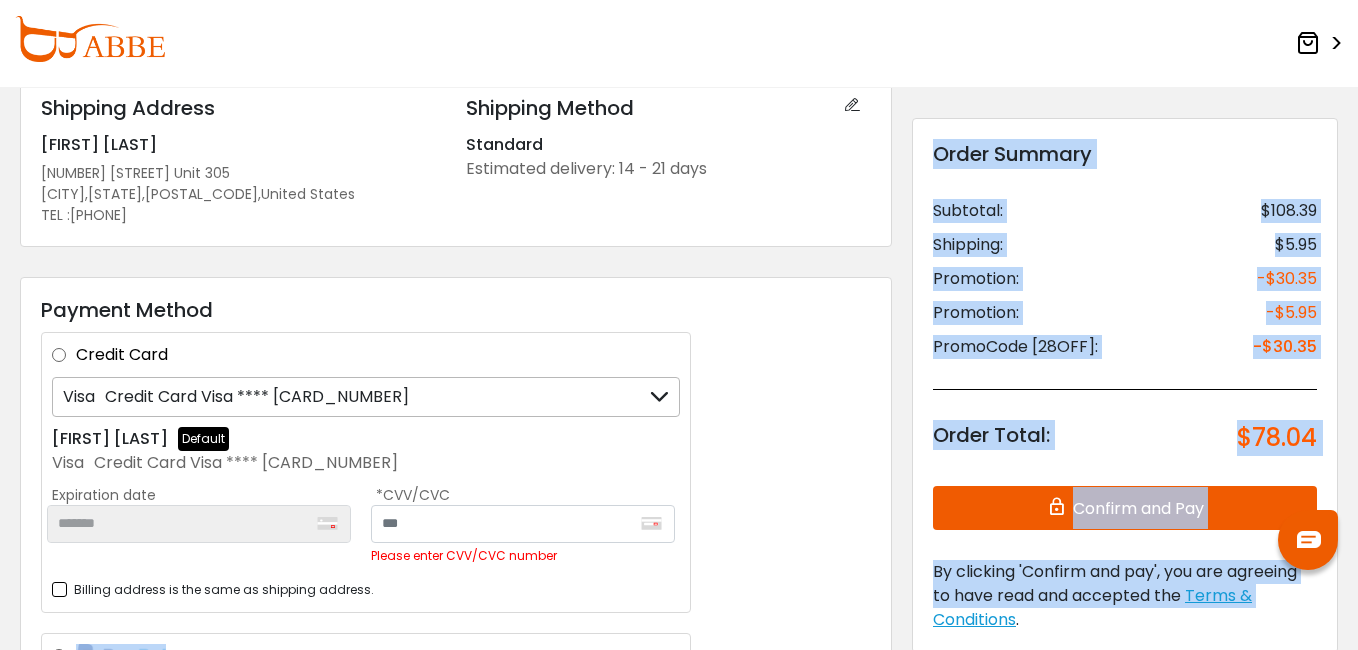 drag, startPoint x: 900, startPoint y: 559, endPoint x: 906, endPoint y: 626, distance: 67.26812 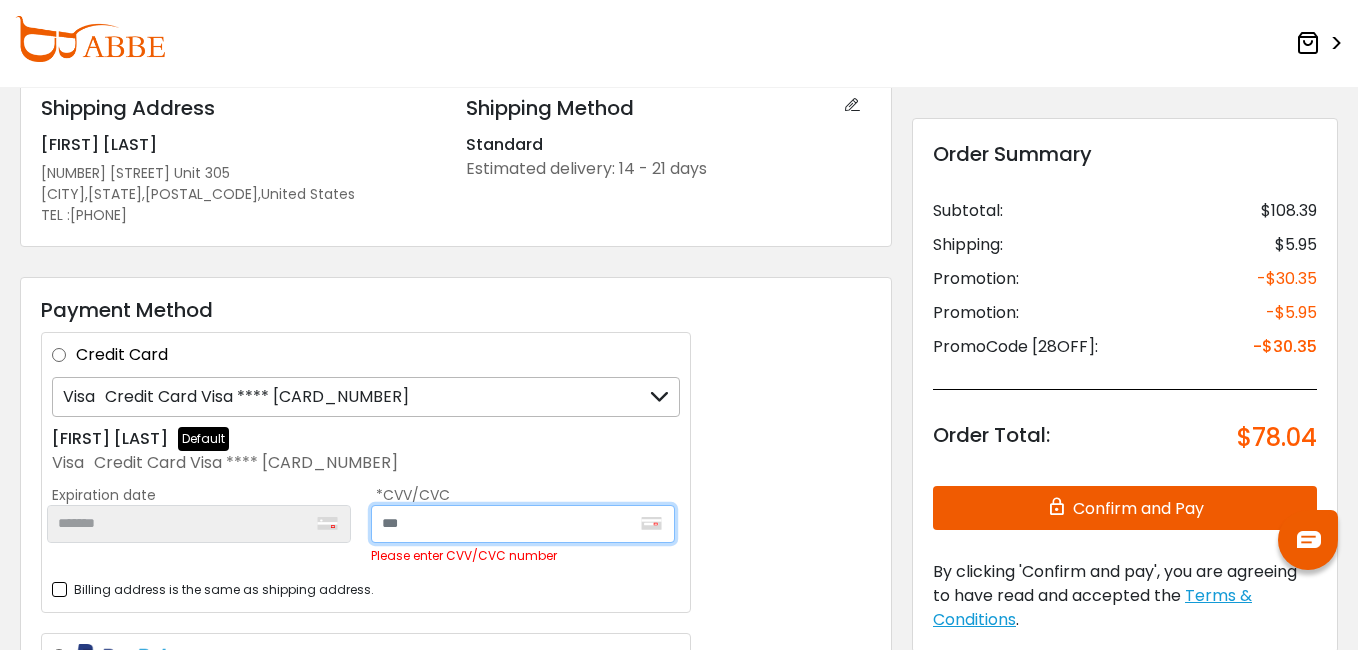 click at bounding box center (523, 524) 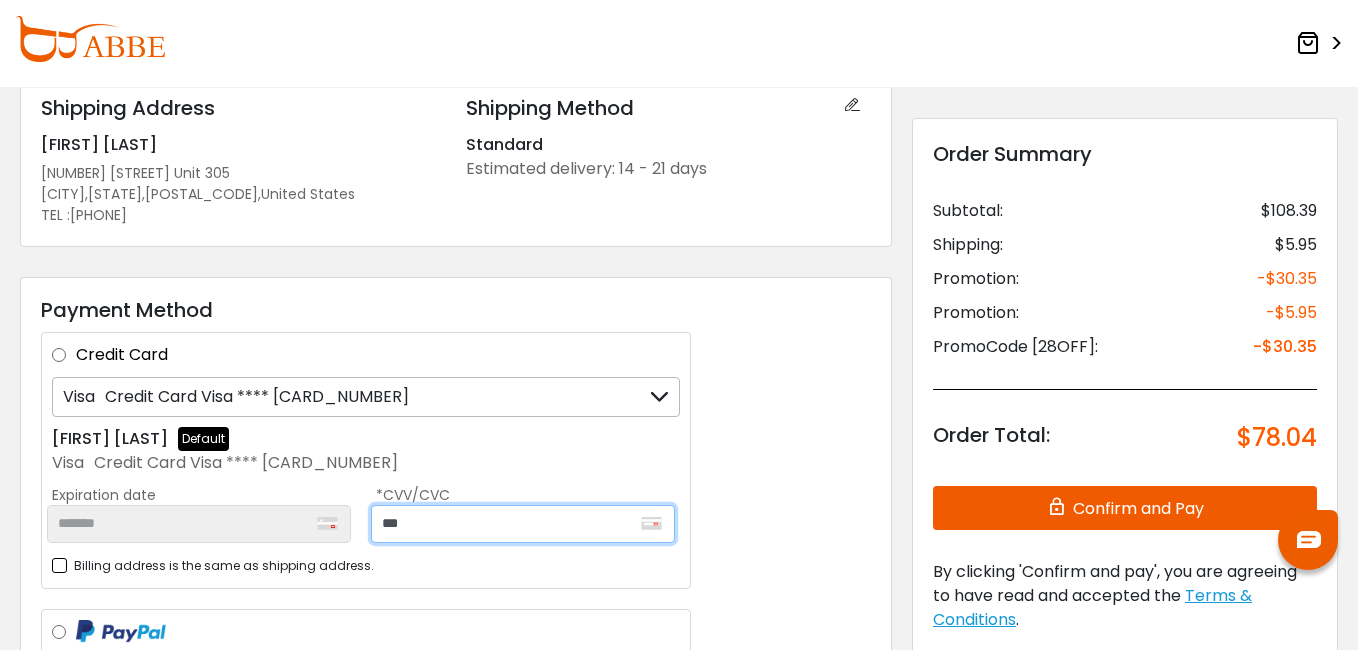 type on "***" 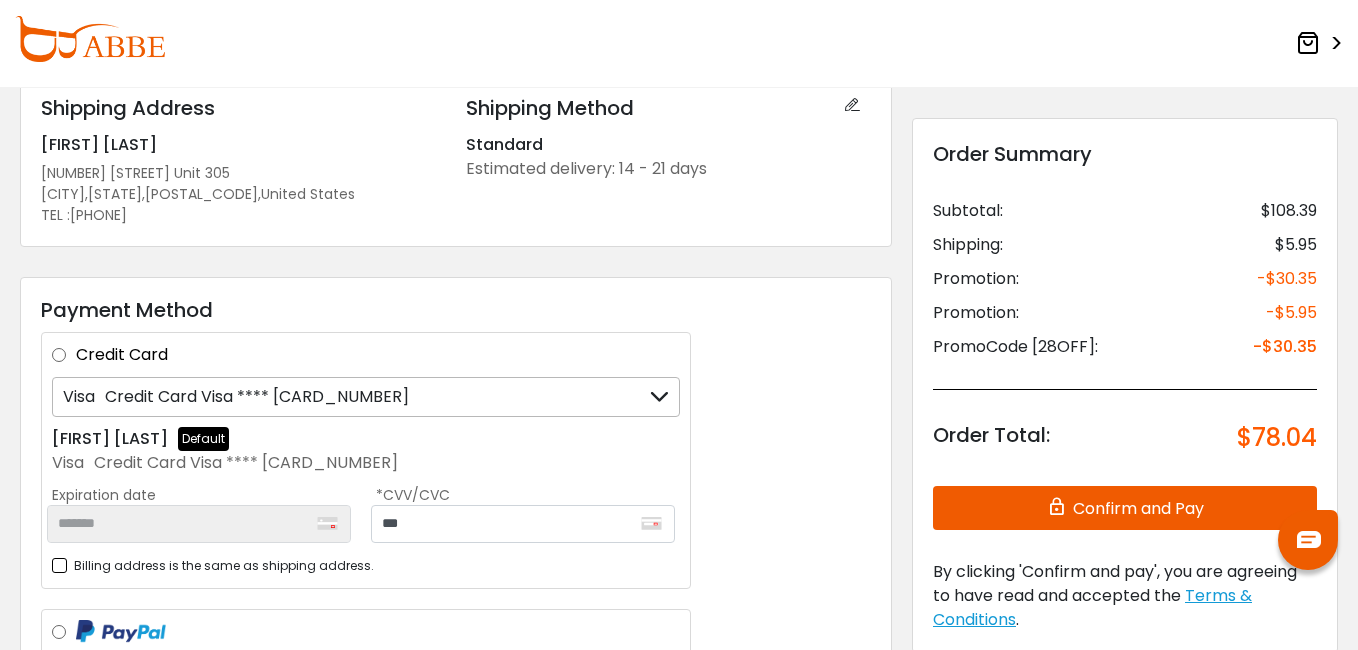 click on "Confirm and Pay" at bounding box center (1125, 508) 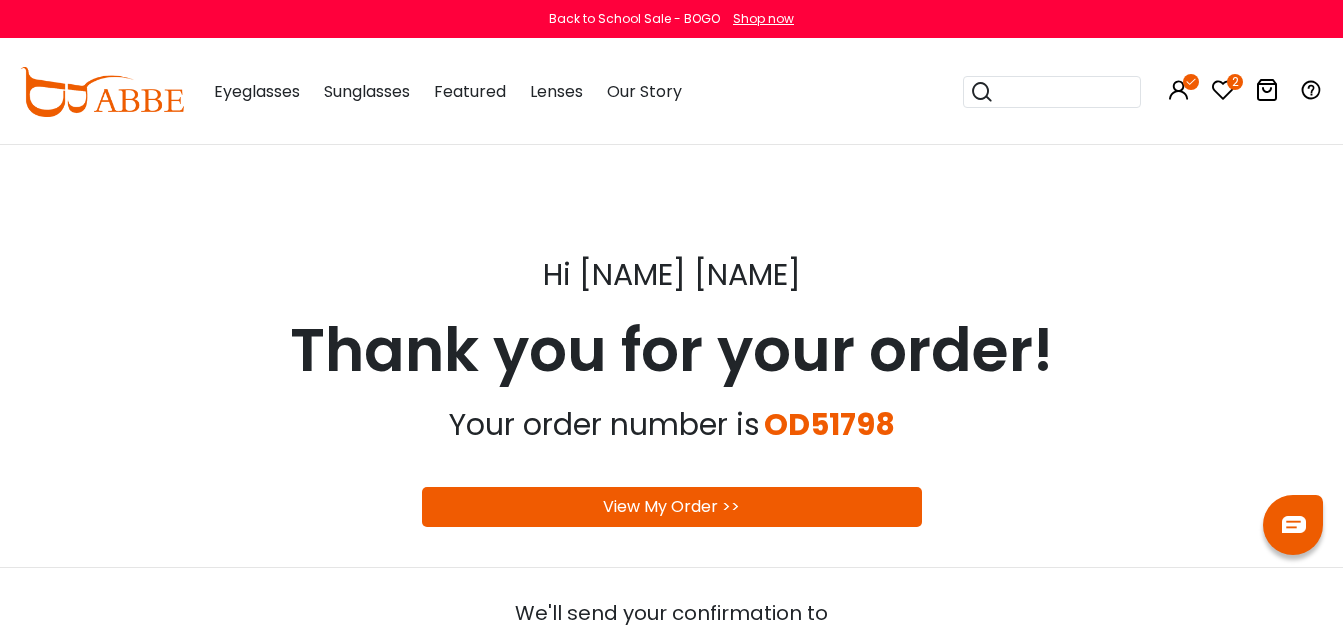 scroll, scrollTop: 0, scrollLeft: 0, axis: both 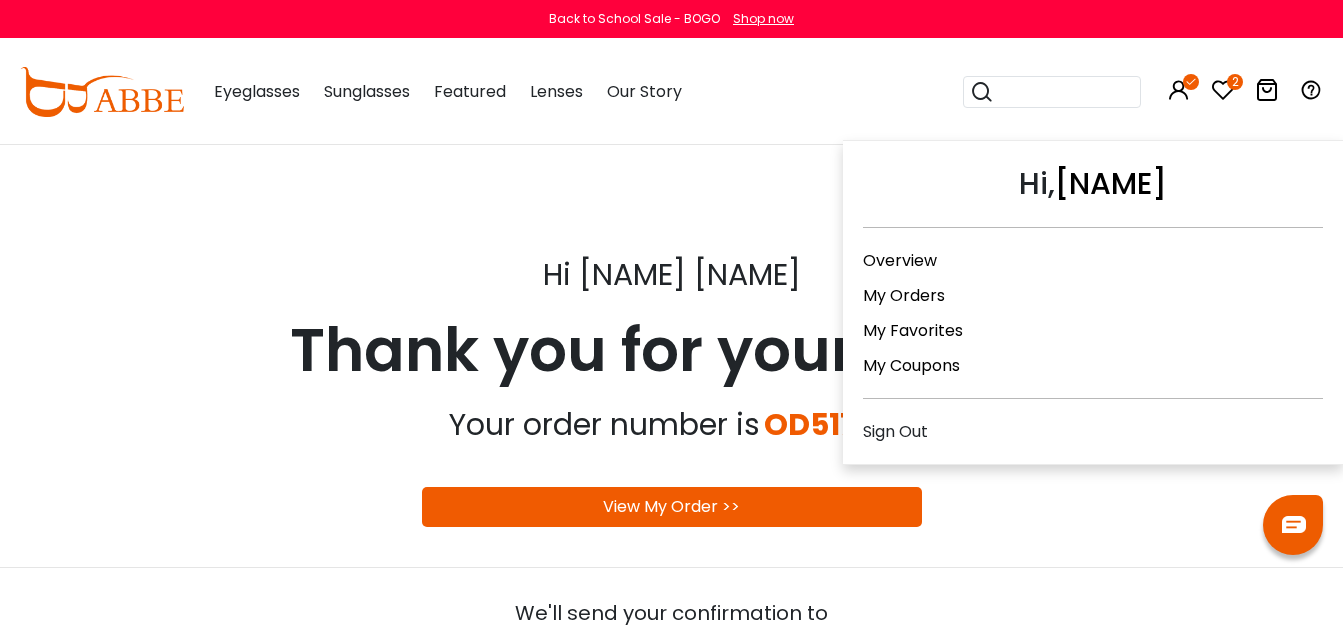 click at bounding box center [1179, 90] 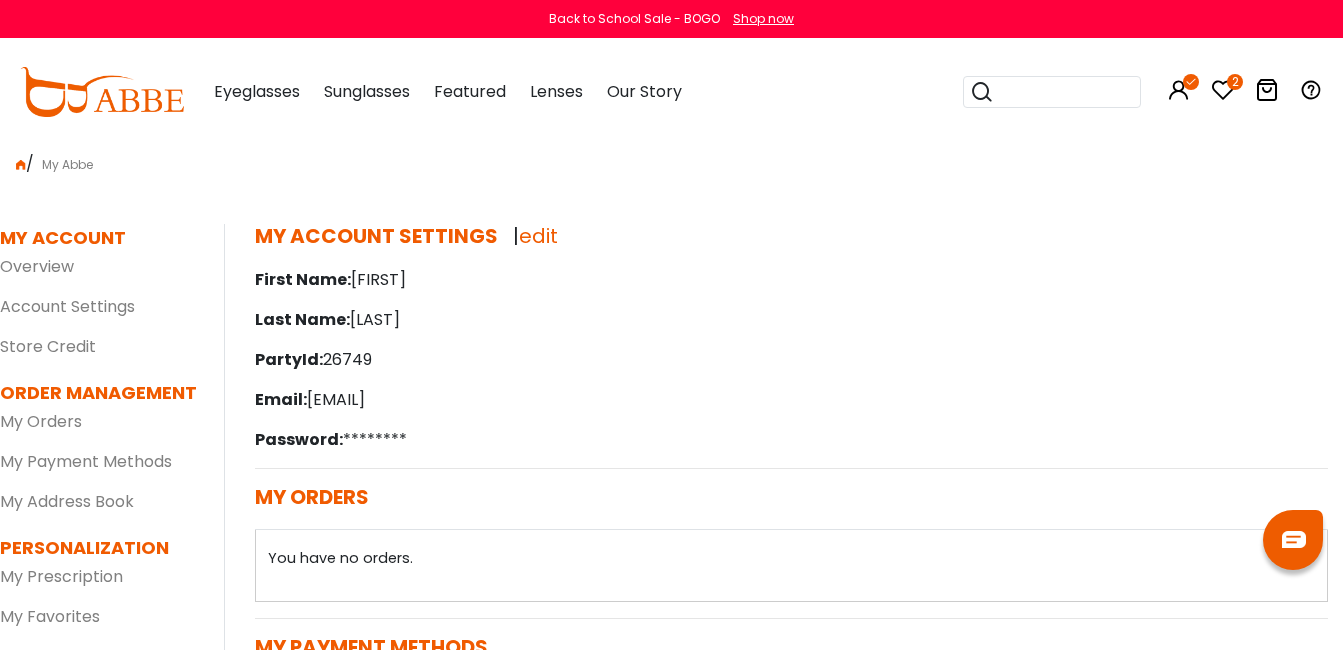 click on "Popular Searches
round
Sunglasses
aviator
clear
tortoise
cat
Recommended
Laya
$6.00
$12.00
RingGold
$7.00
$14.00
Callie
$7.20
$18.00
Naomi $17.14 Sonia" at bounding box center (1133, 92) 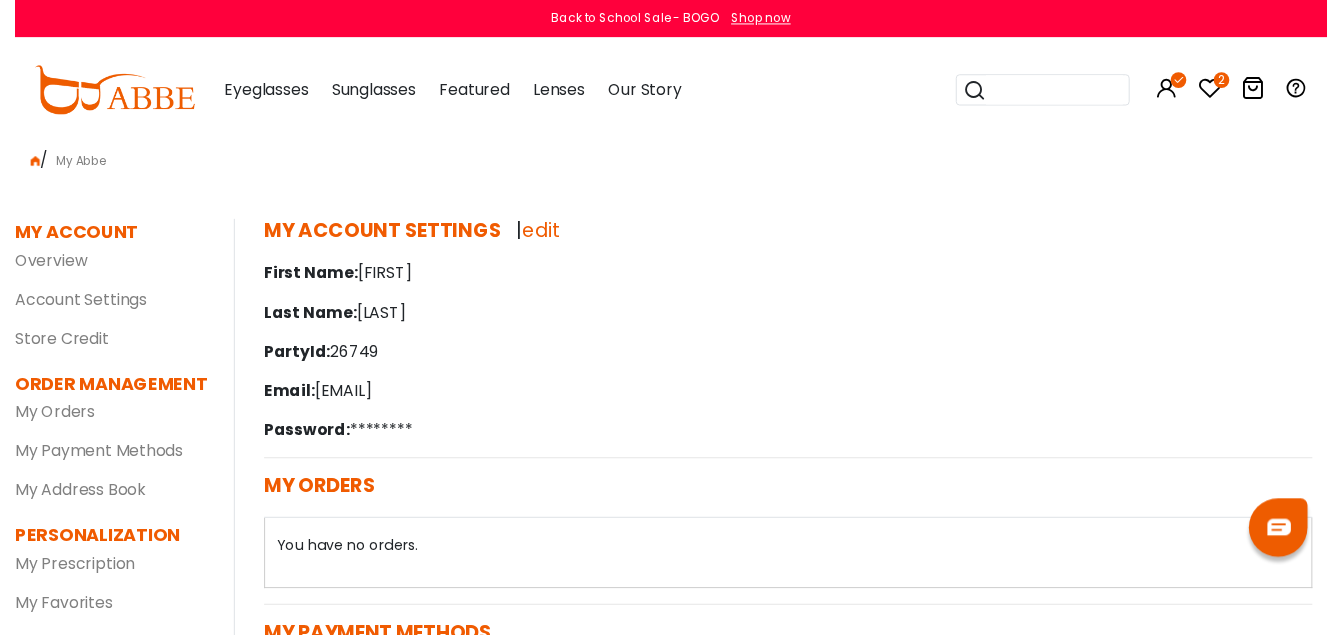 scroll, scrollTop: 0, scrollLeft: 0, axis: both 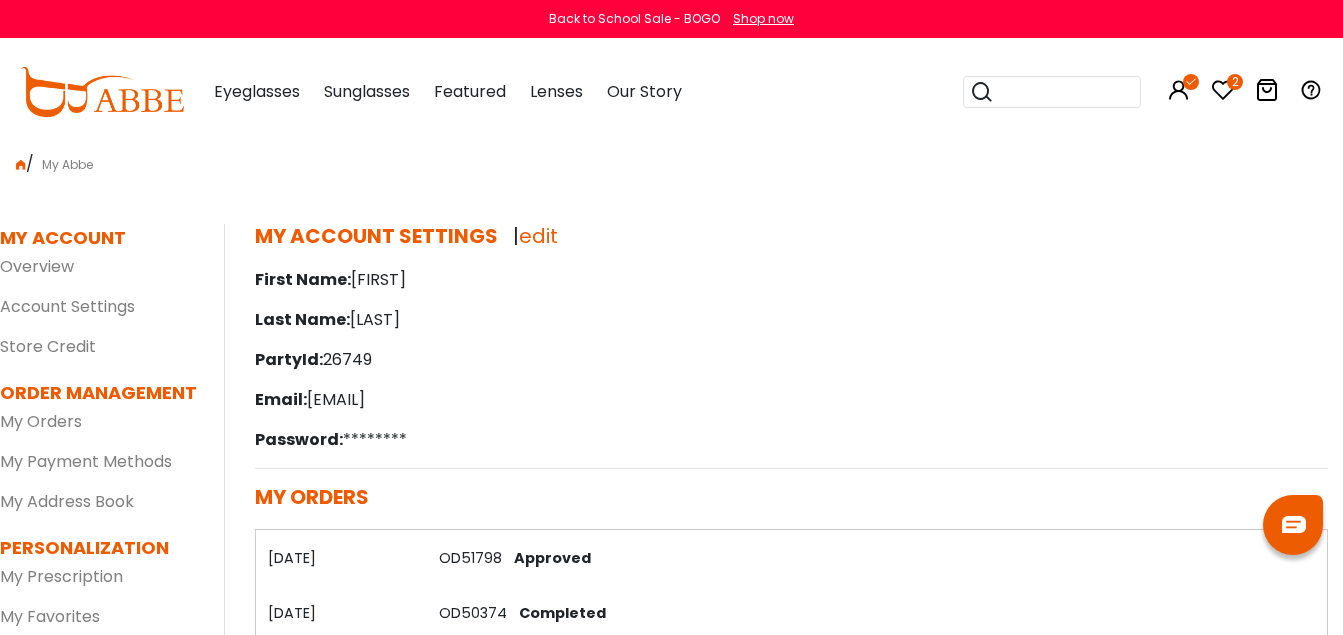 click on "edit" at bounding box center [538, 236] 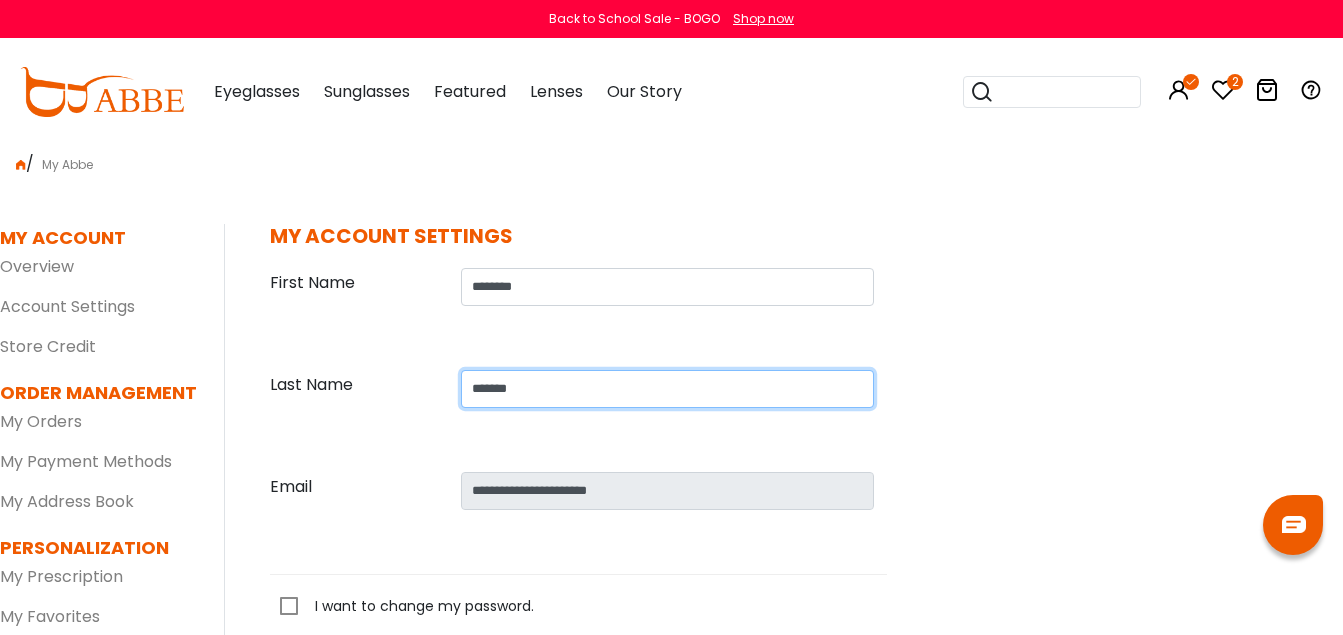 click on "*******" at bounding box center (667, 389) 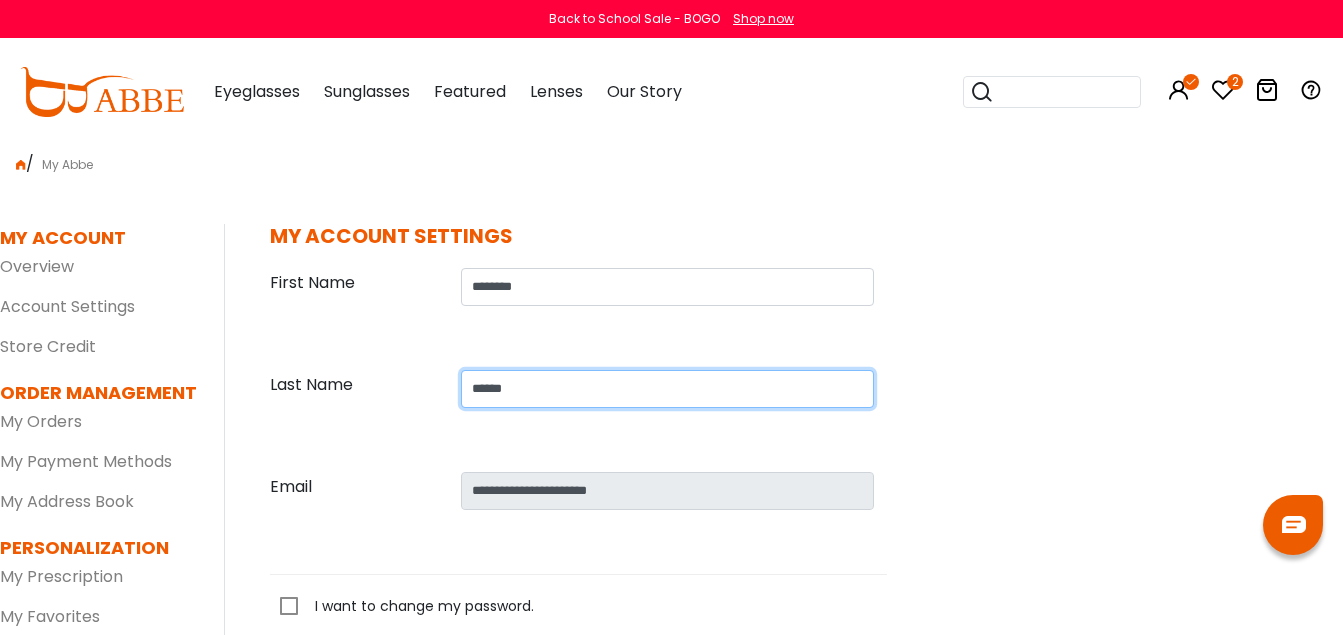 scroll, scrollTop: 0, scrollLeft: 0, axis: both 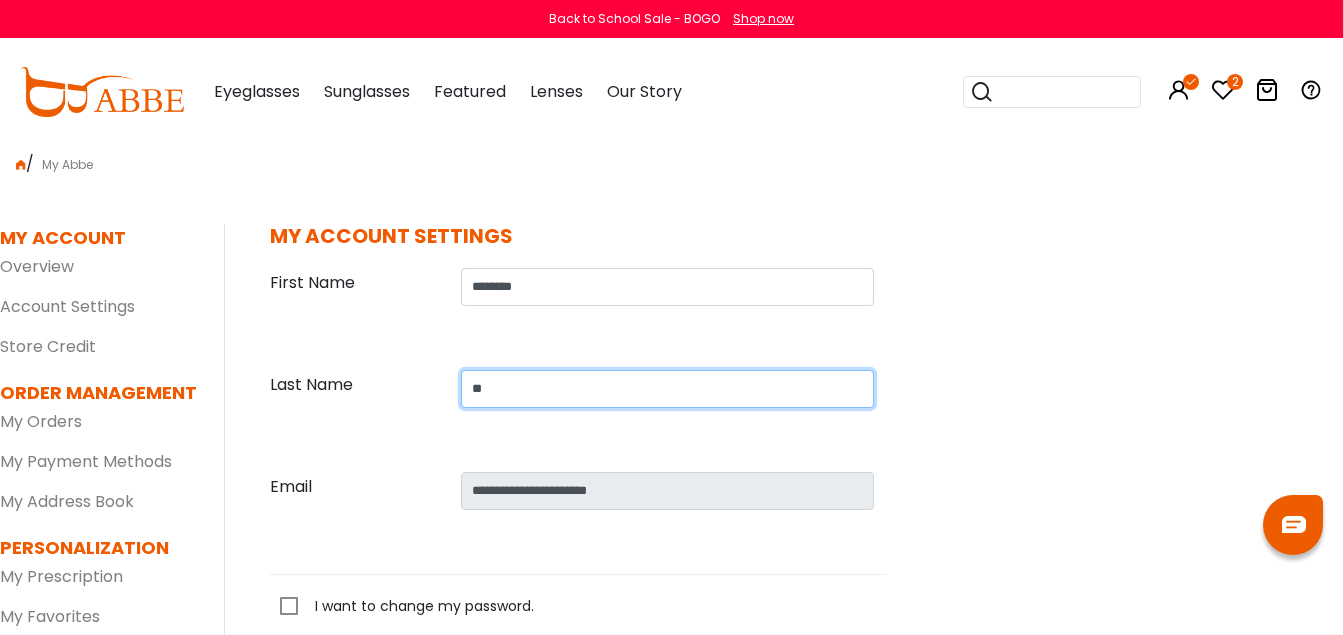 type on "*" 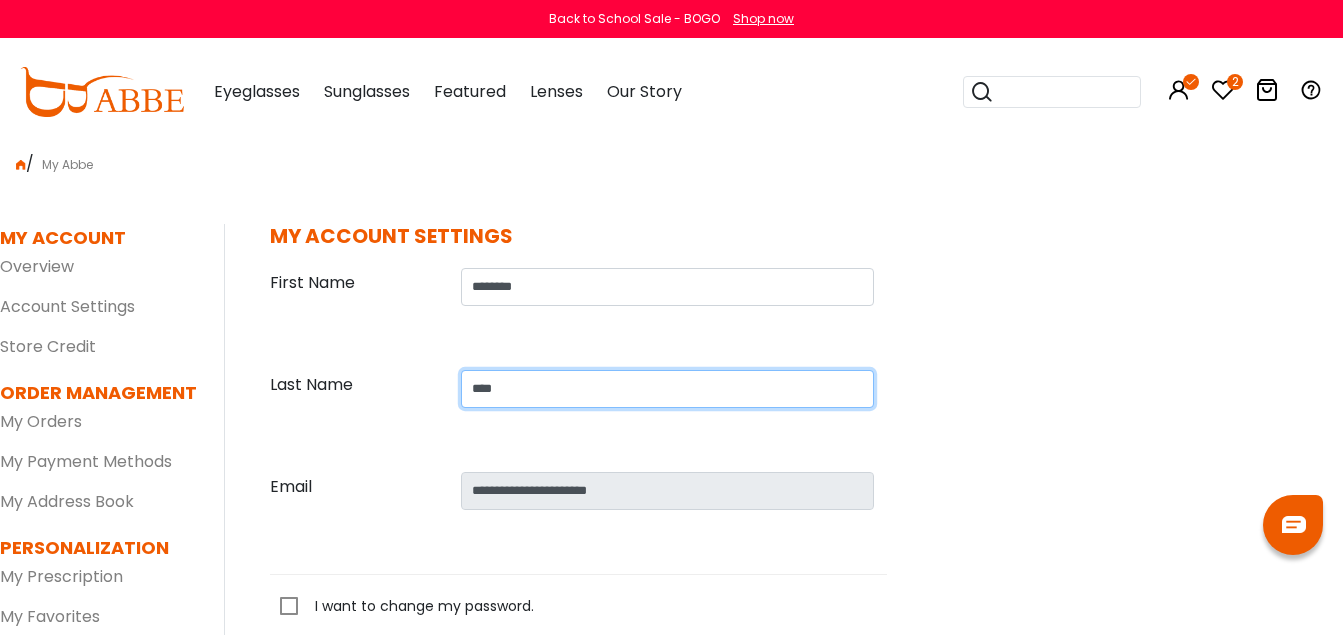 type on "****" 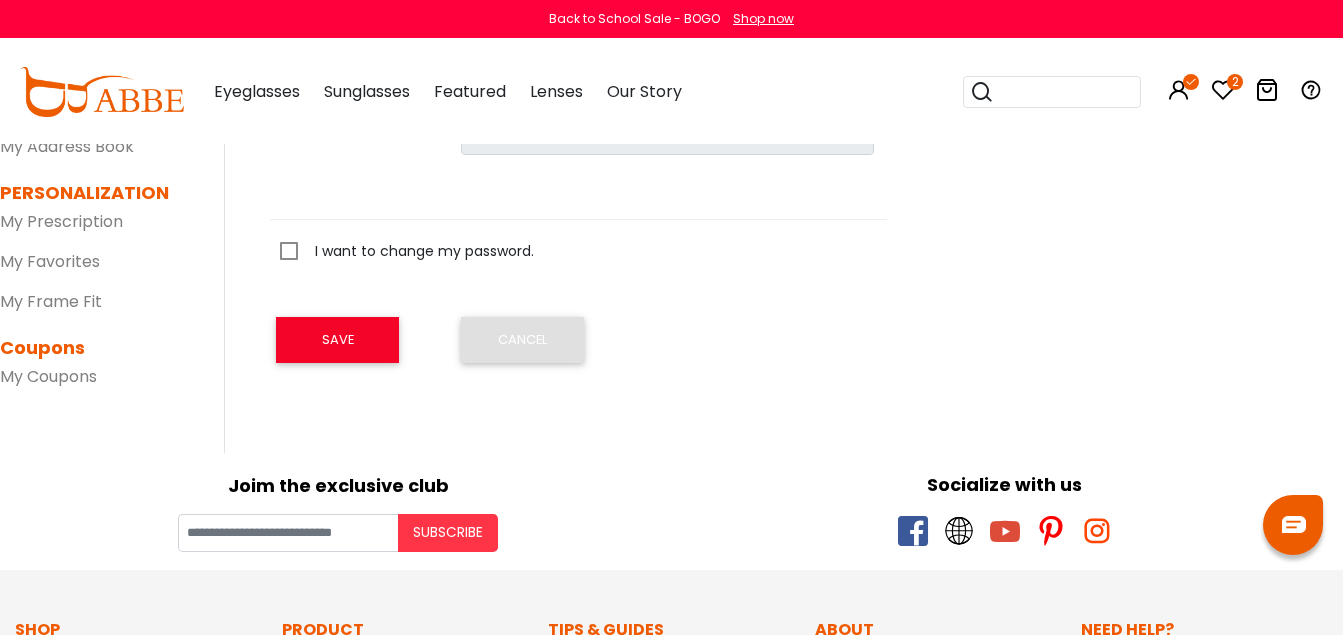scroll, scrollTop: 360, scrollLeft: 0, axis: vertical 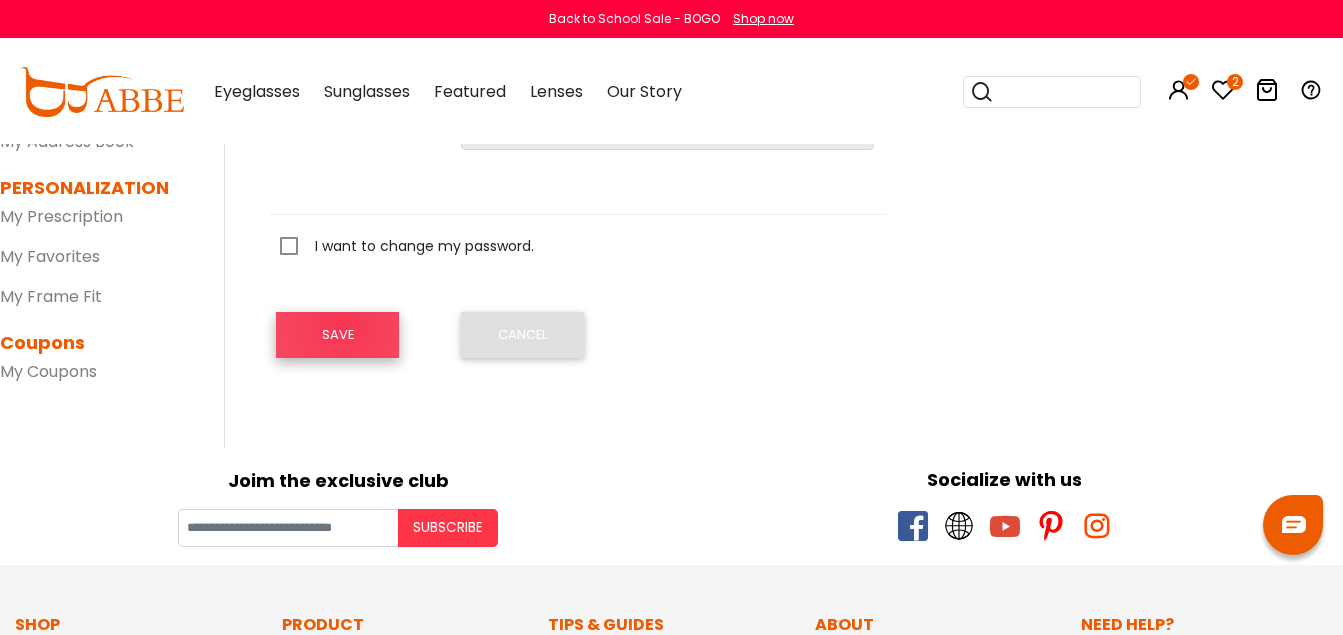 click on "SAVE" at bounding box center (337, 335) 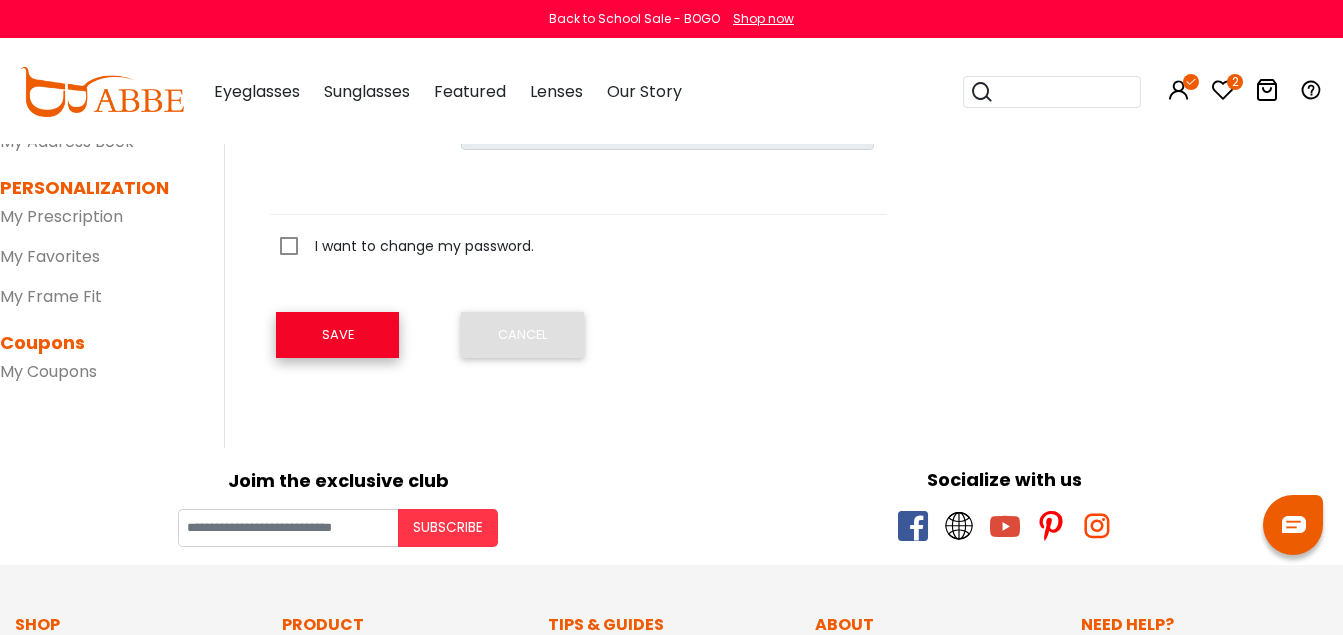 scroll, scrollTop: 0, scrollLeft: 0, axis: both 